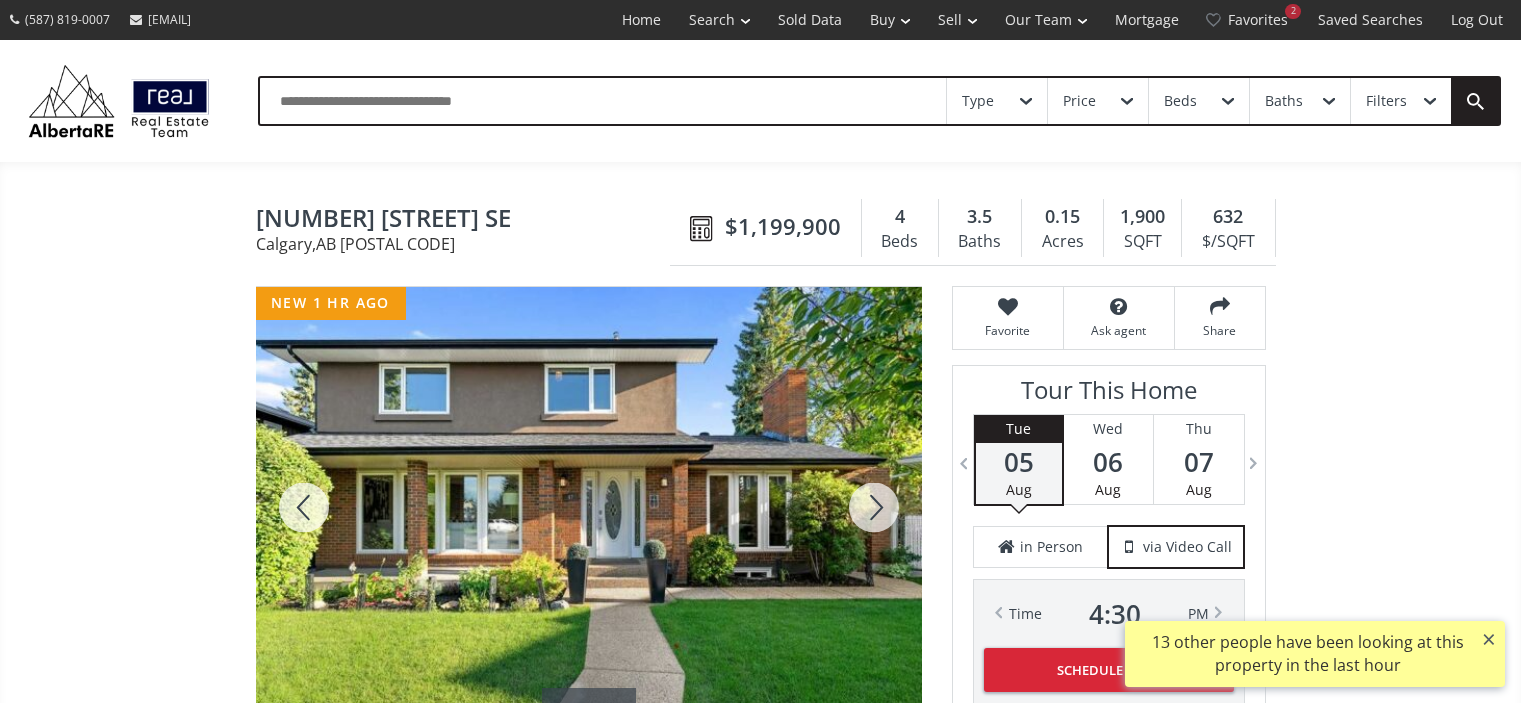 scroll, scrollTop: 0, scrollLeft: 0, axis: both 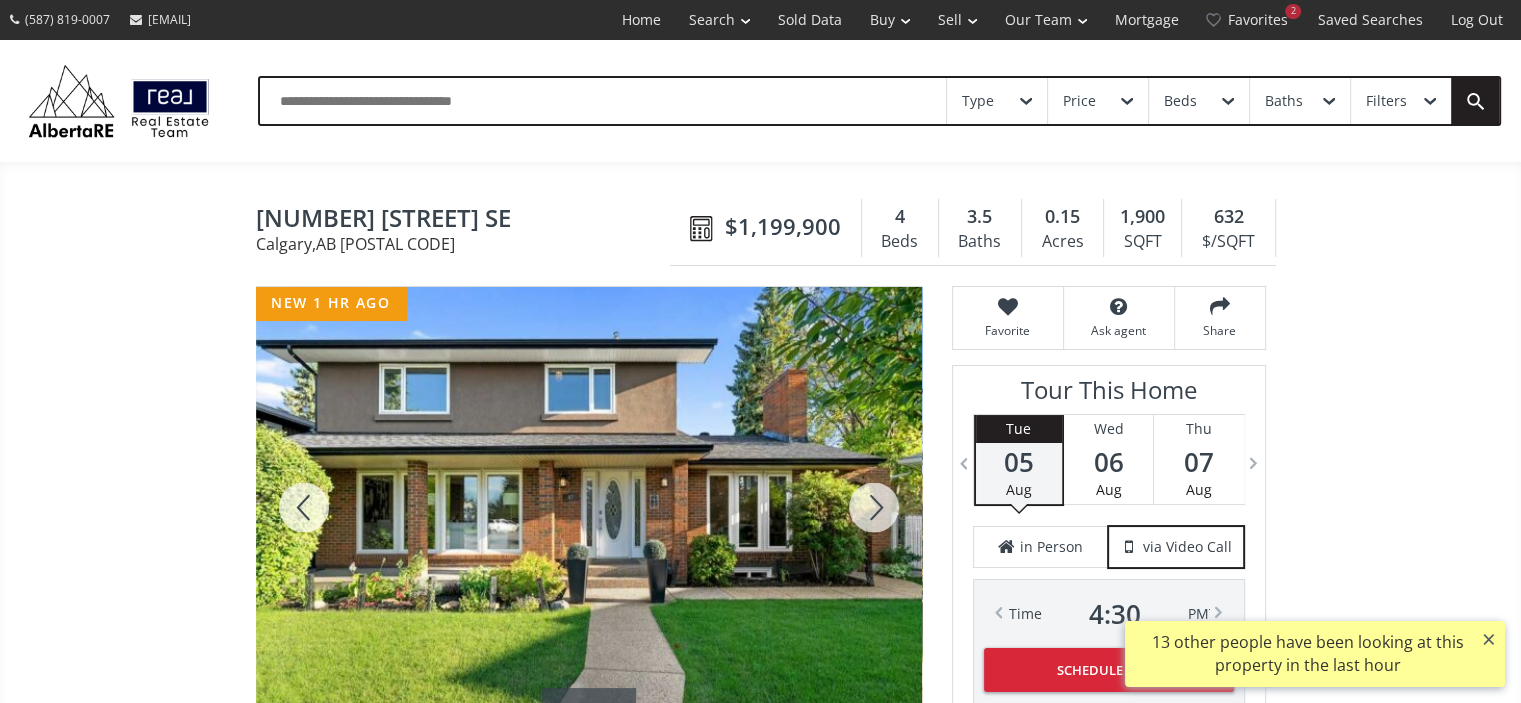 click at bounding box center (874, 507) 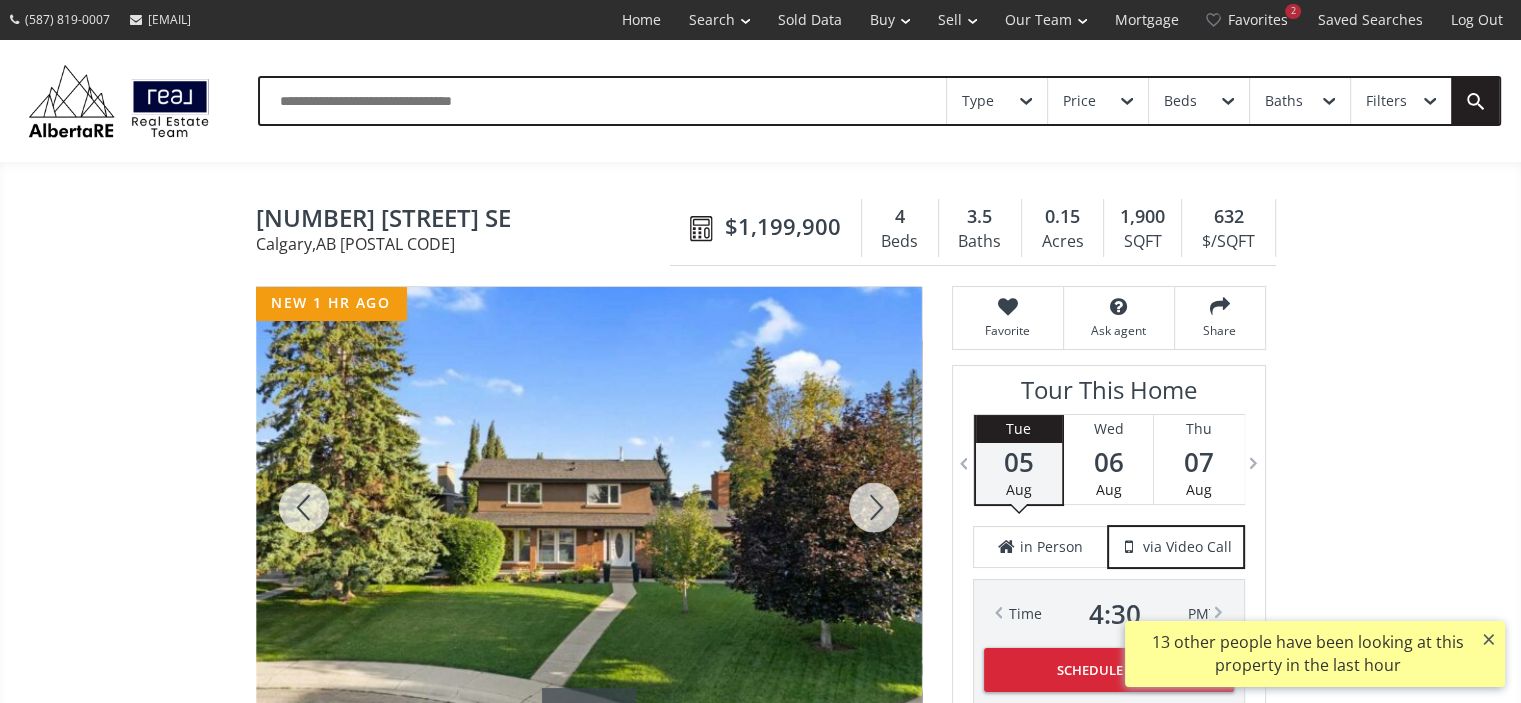 click at bounding box center [874, 507] 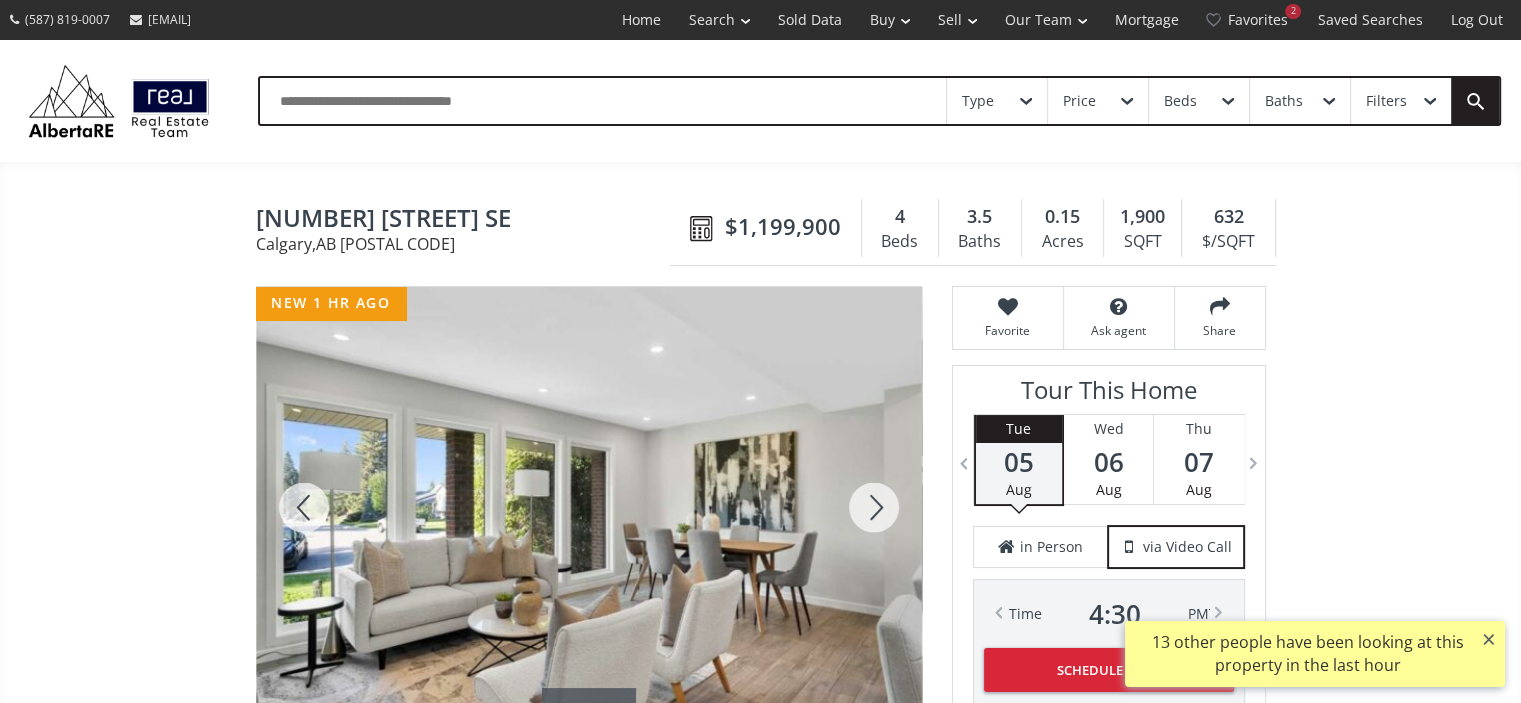 click at bounding box center [874, 507] 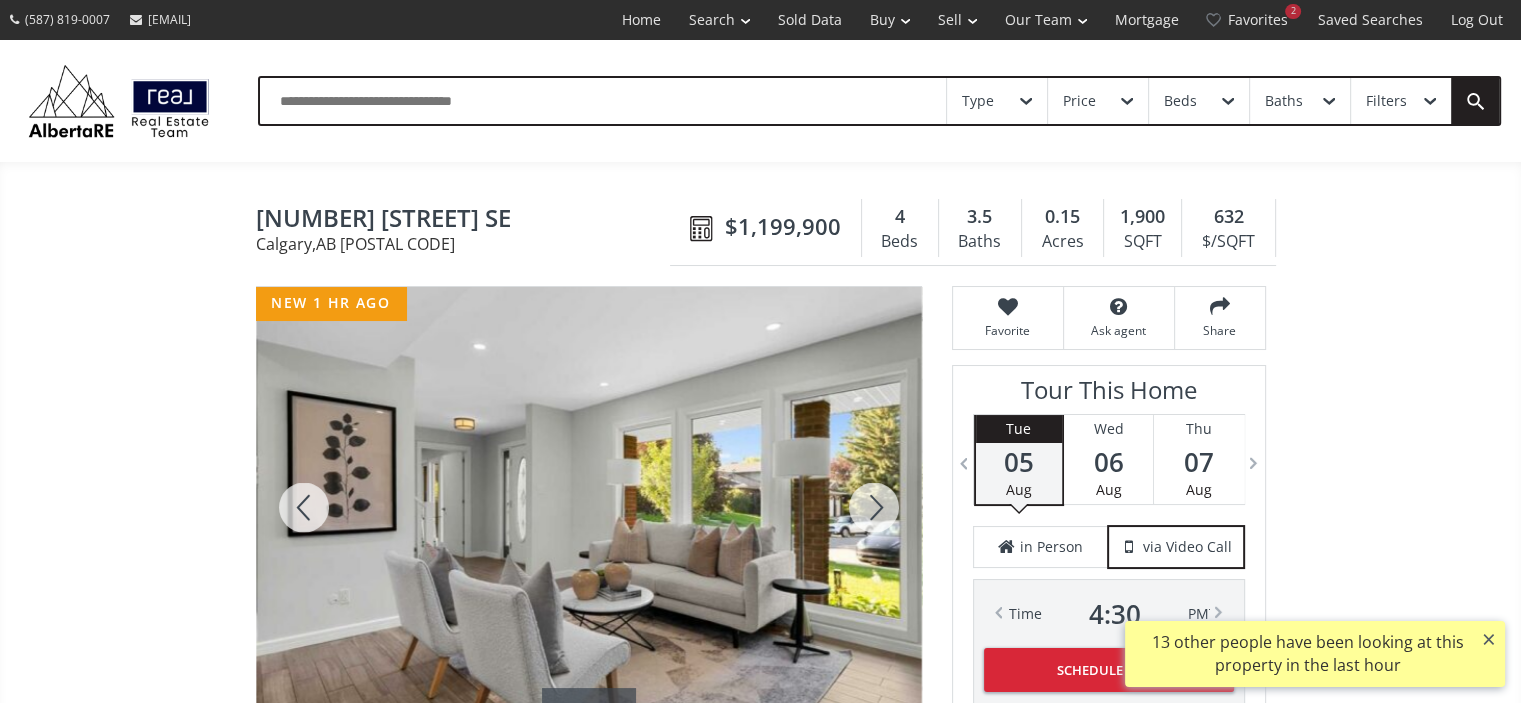 click at bounding box center (874, 507) 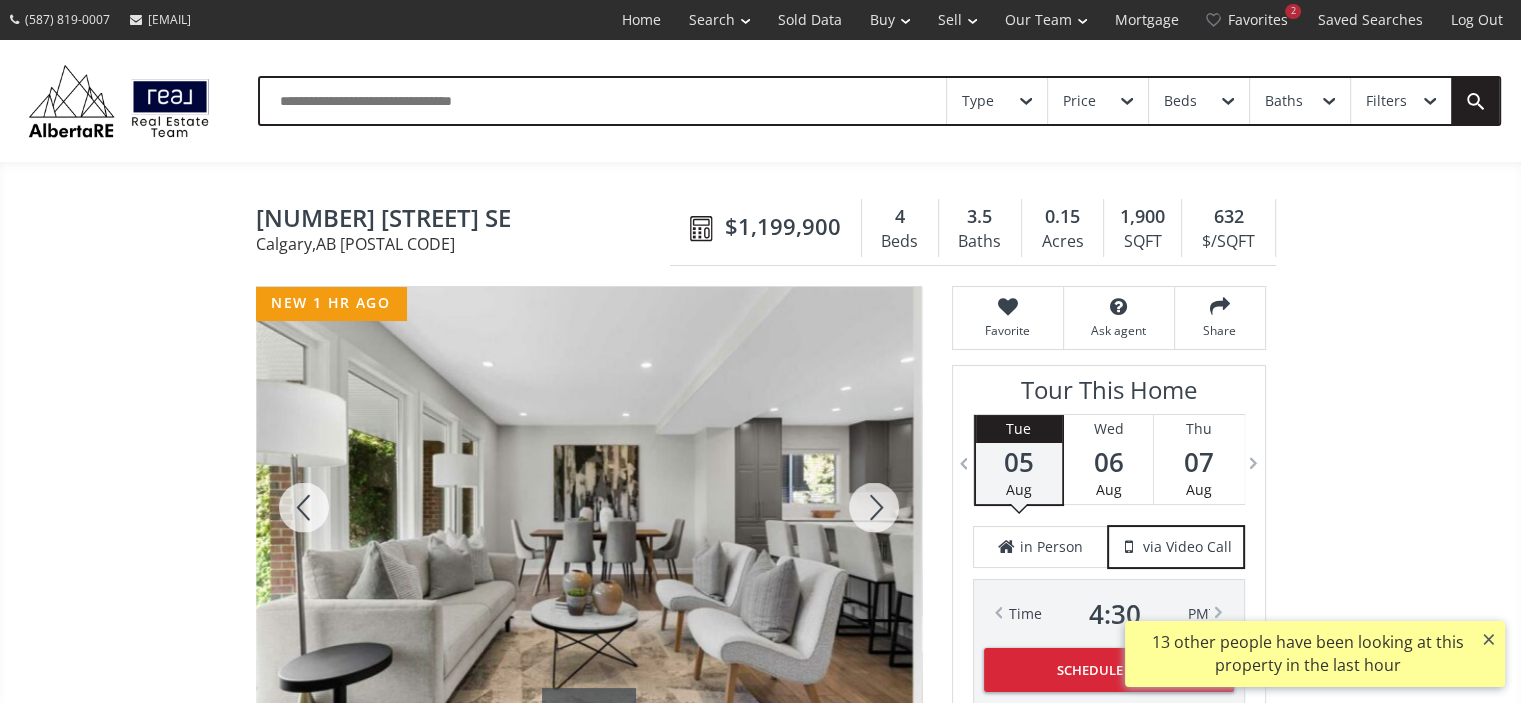 click at bounding box center (874, 507) 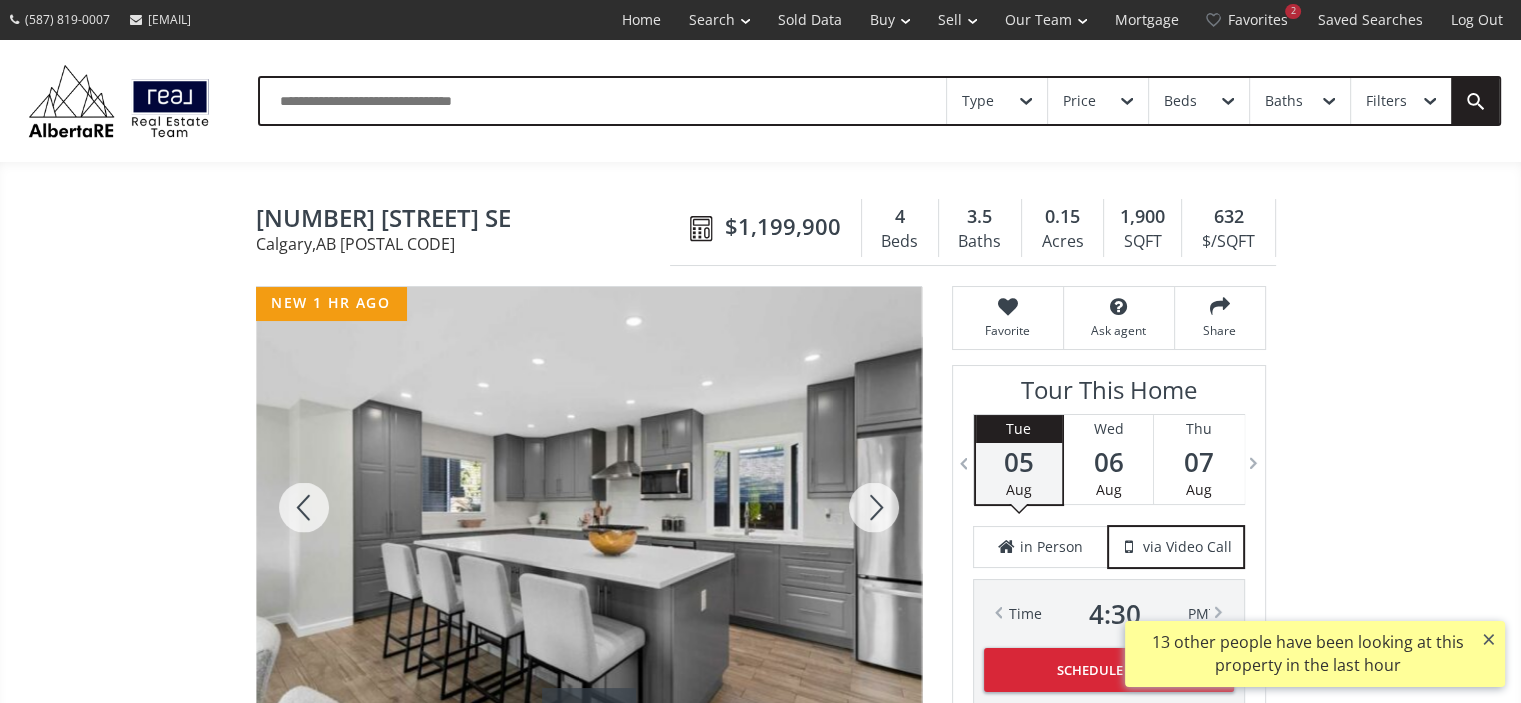 click at bounding box center [874, 507] 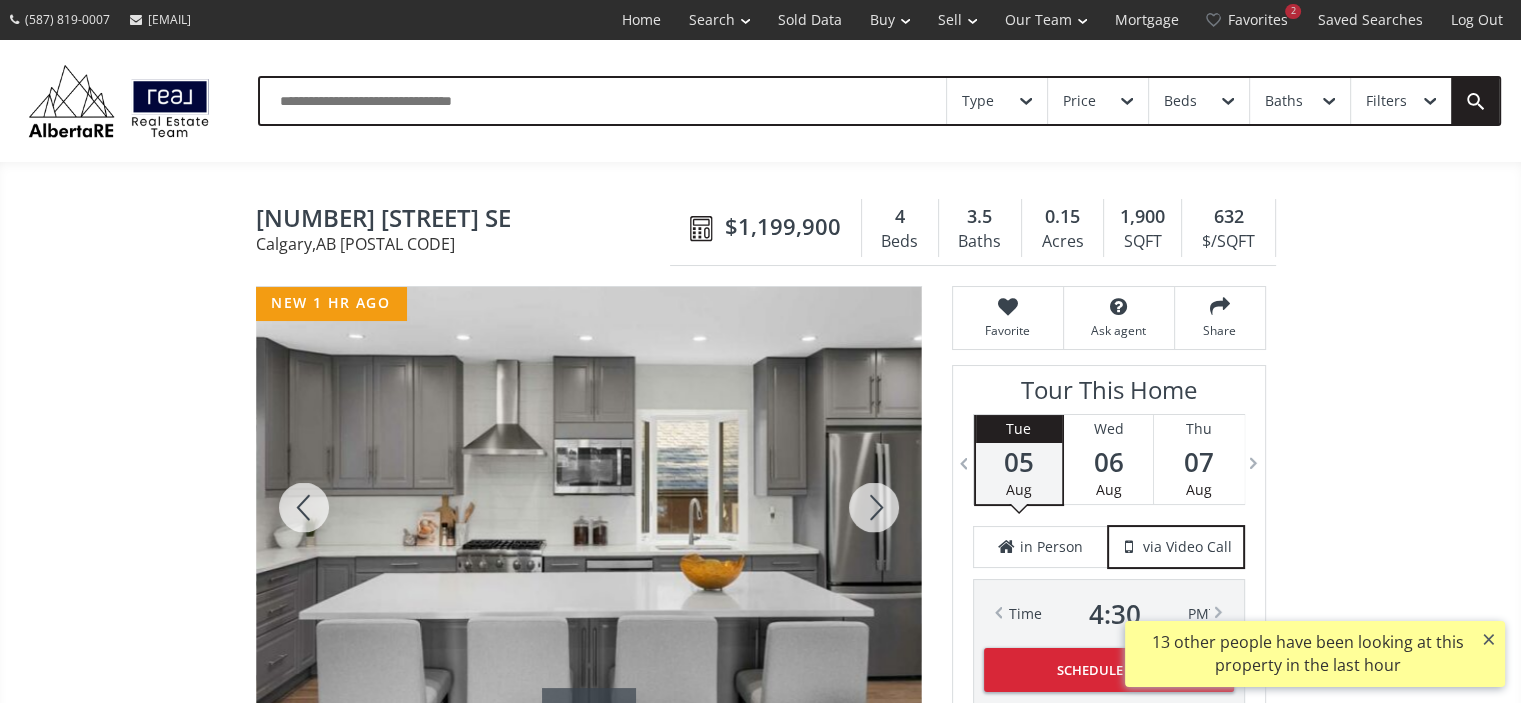 click at bounding box center (874, 507) 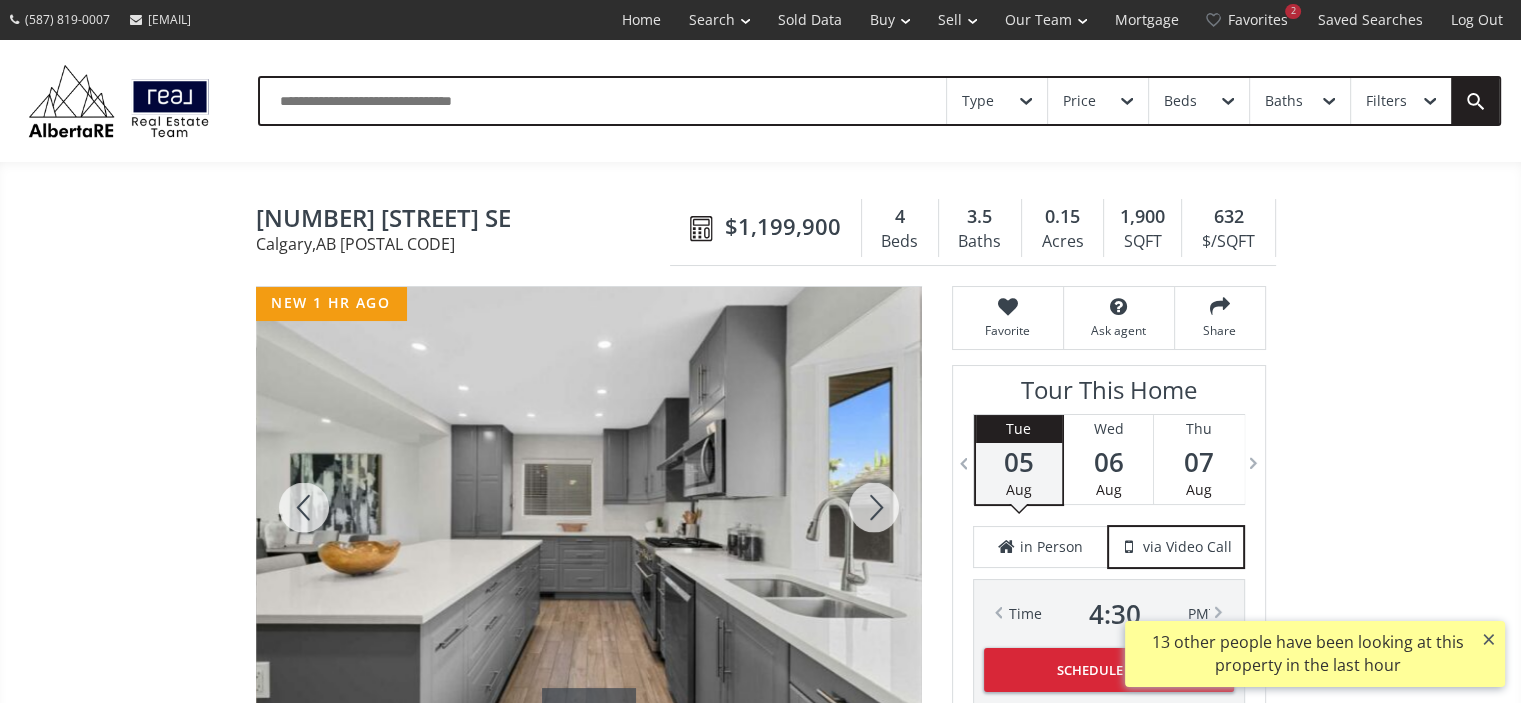click at bounding box center [874, 507] 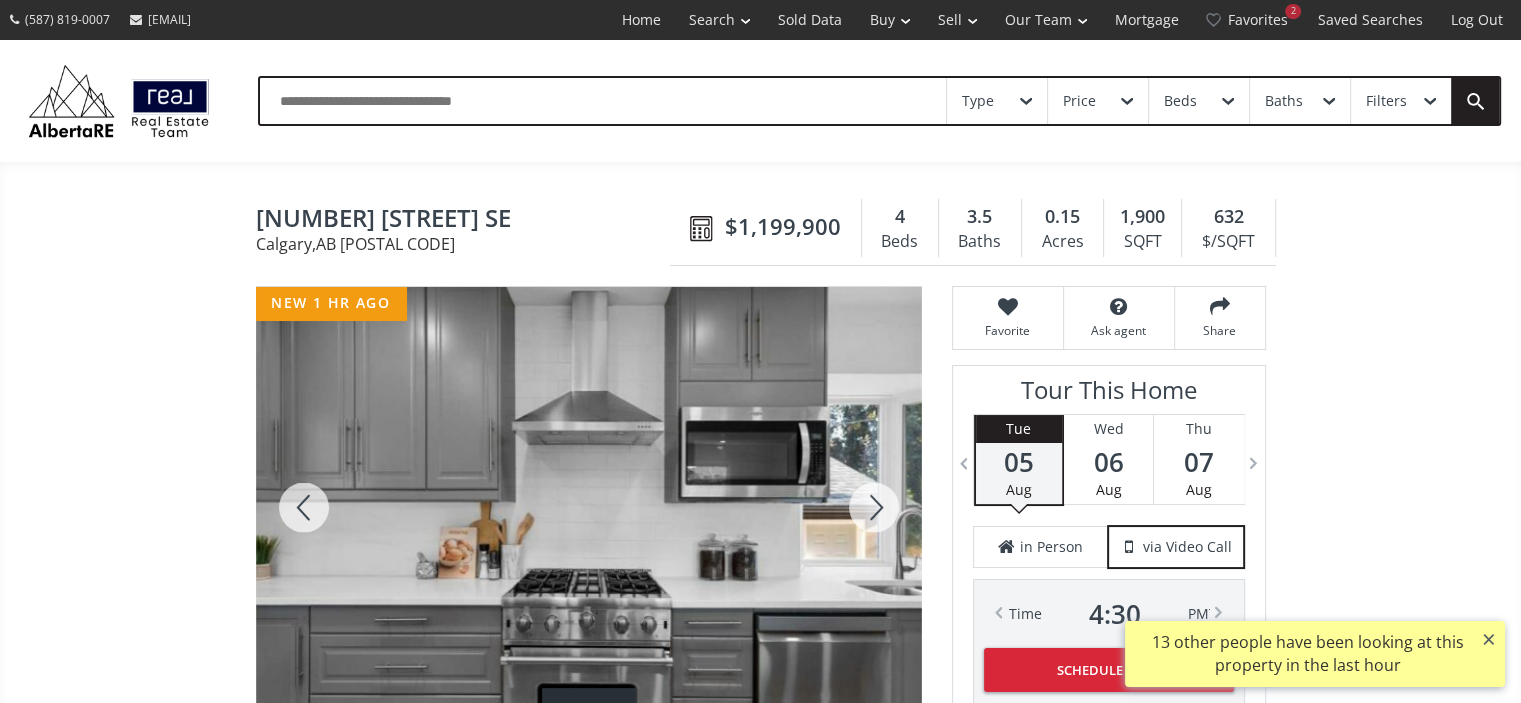 click at bounding box center [874, 507] 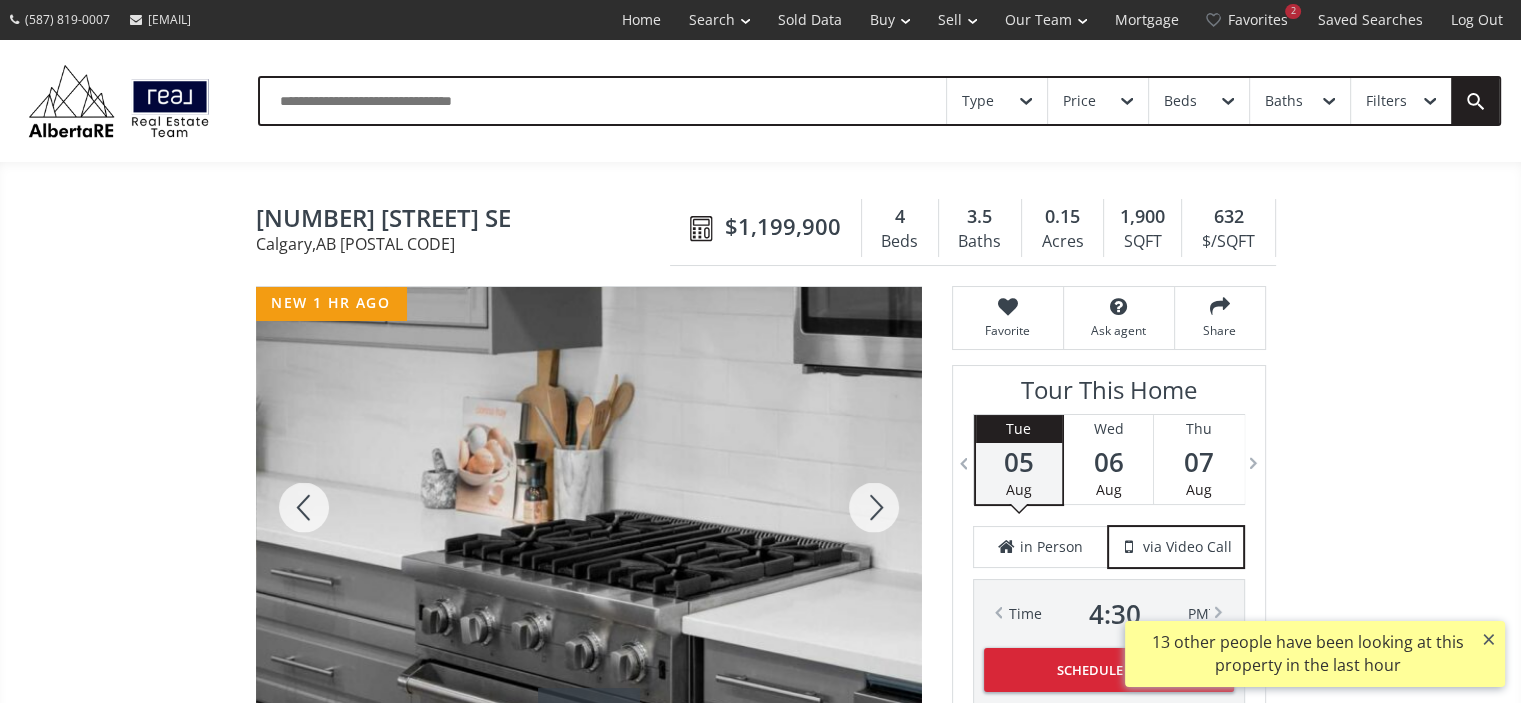 click at bounding box center [874, 507] 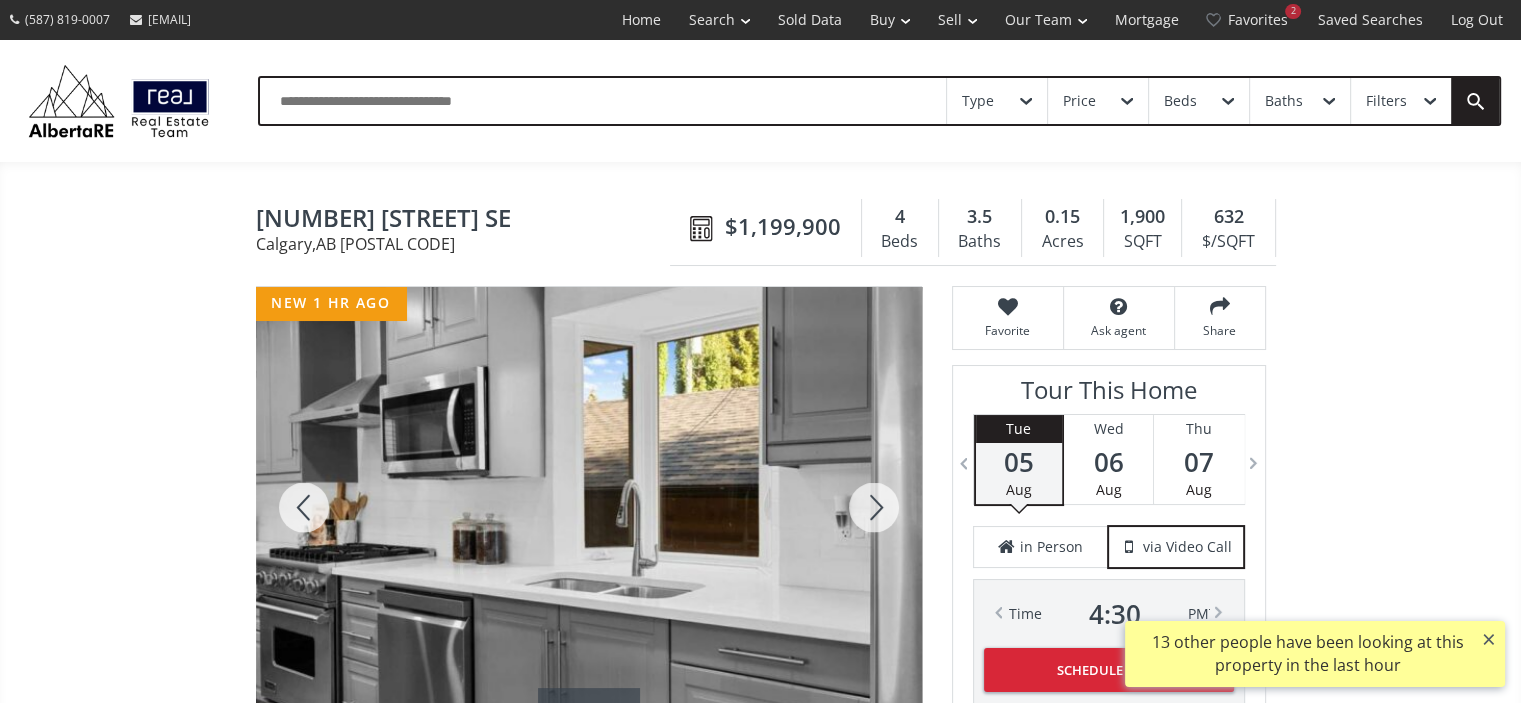 click at bounding box center [874, 507] 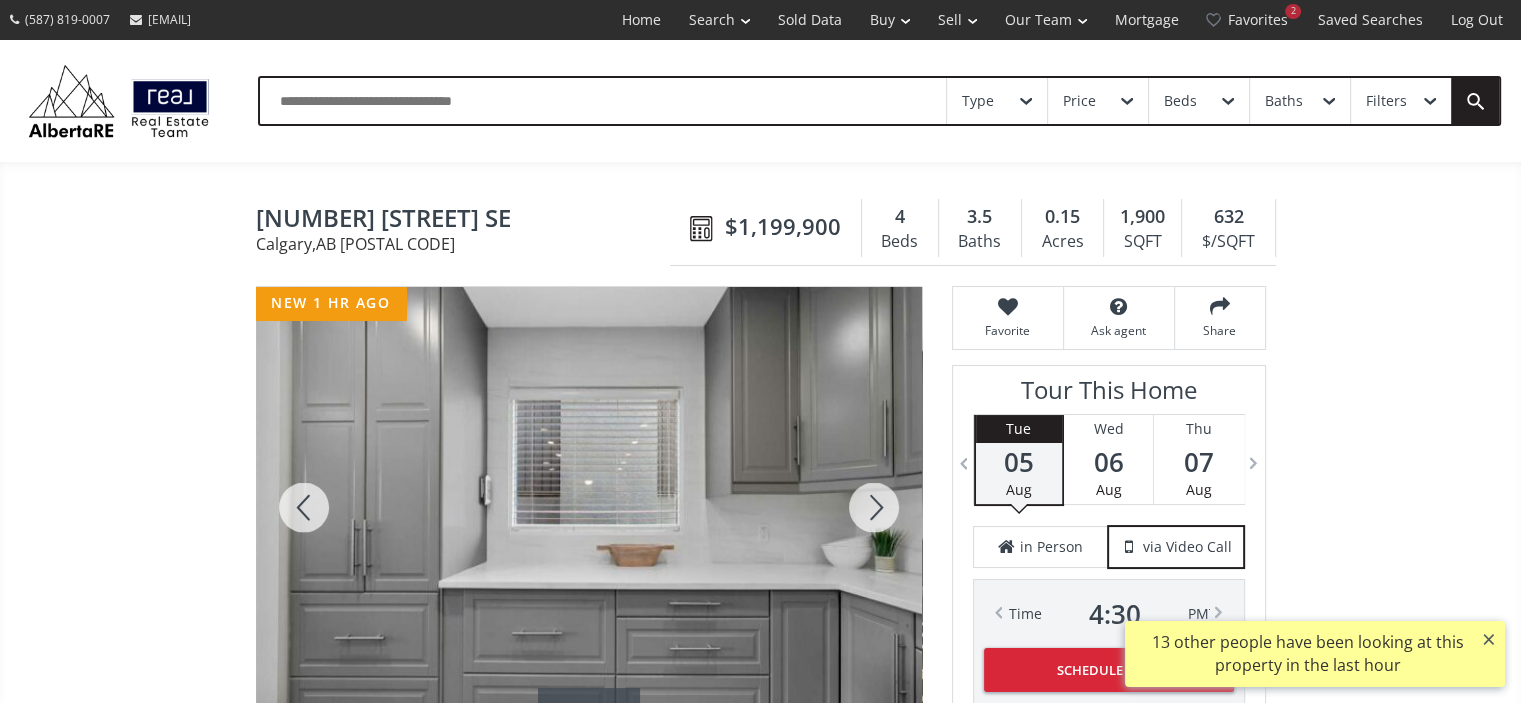 click at bounding box center [874, 507] 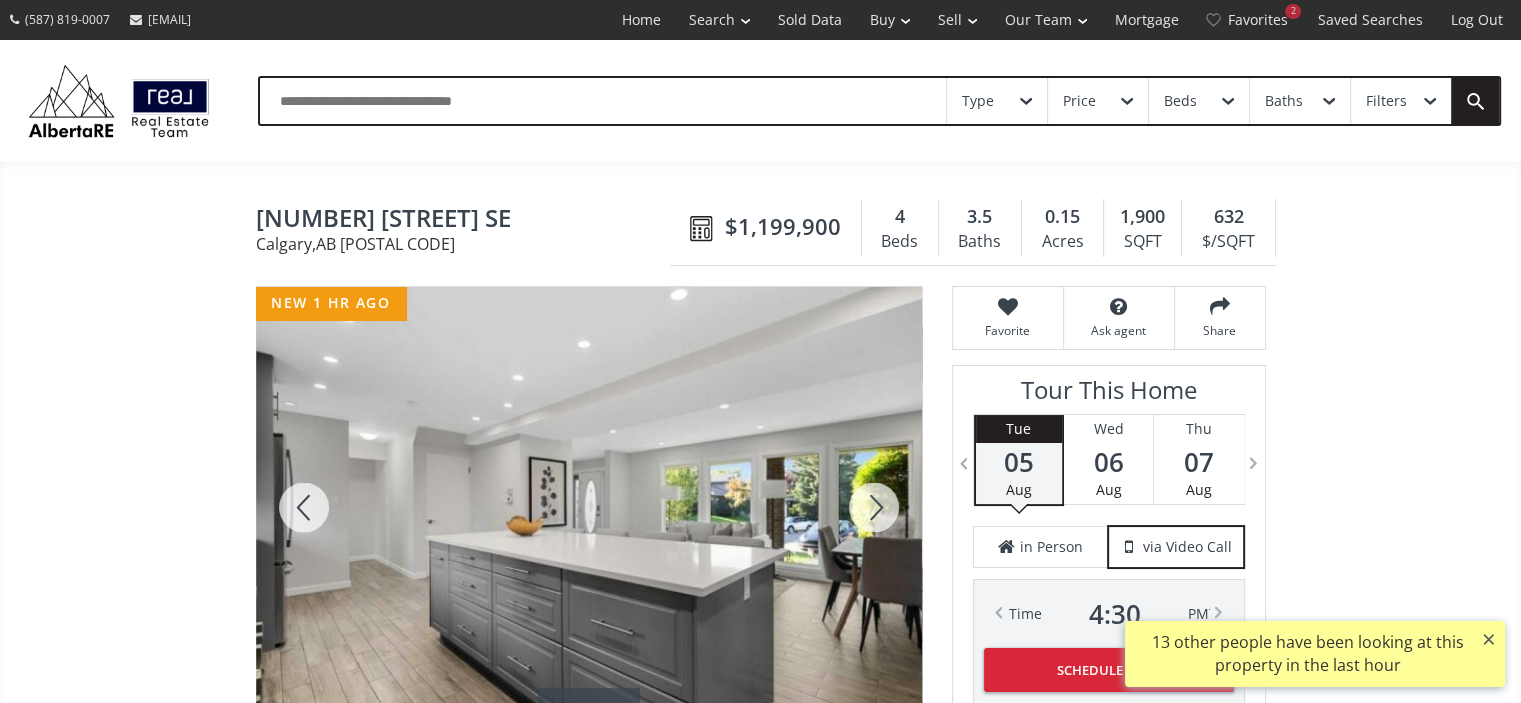 click at bounding box center (874, 507) 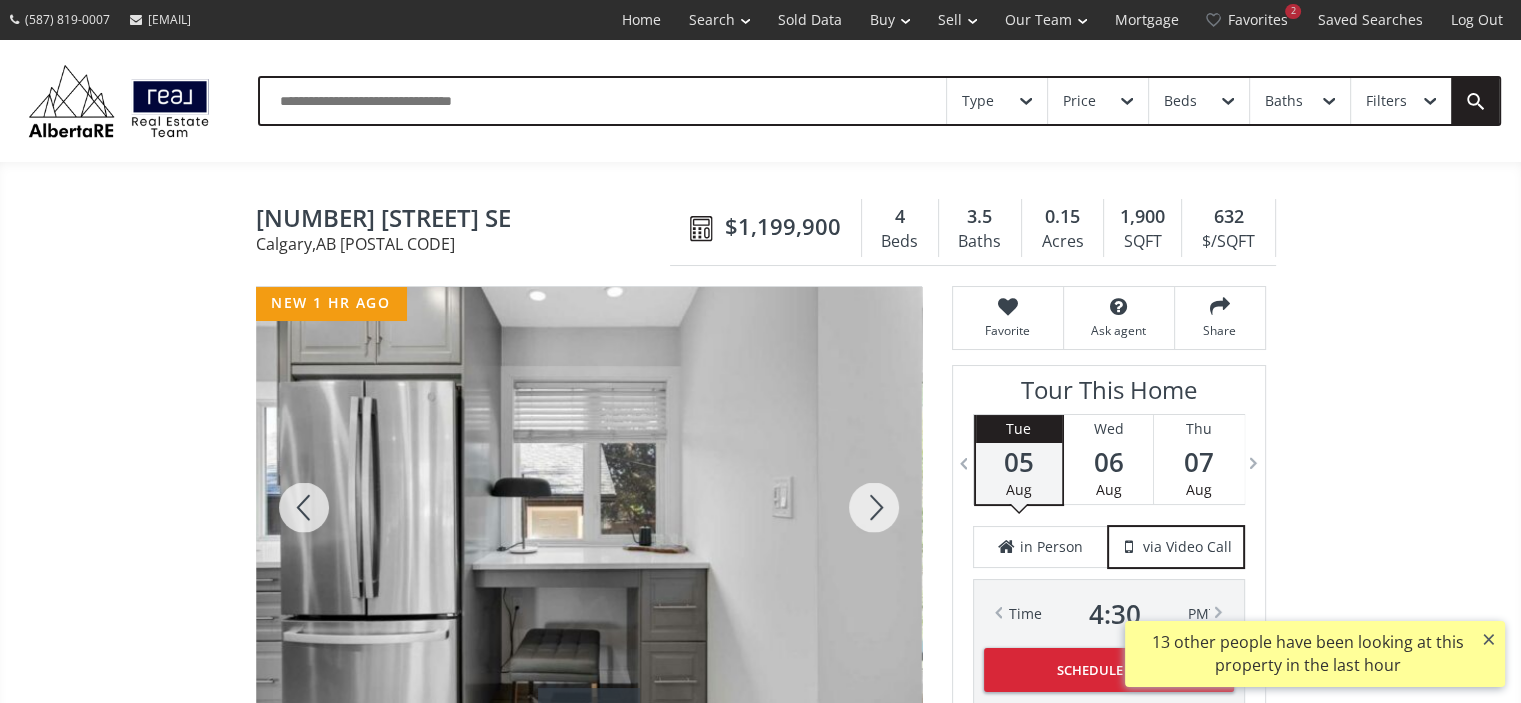 click at bounding box center [874, 507] 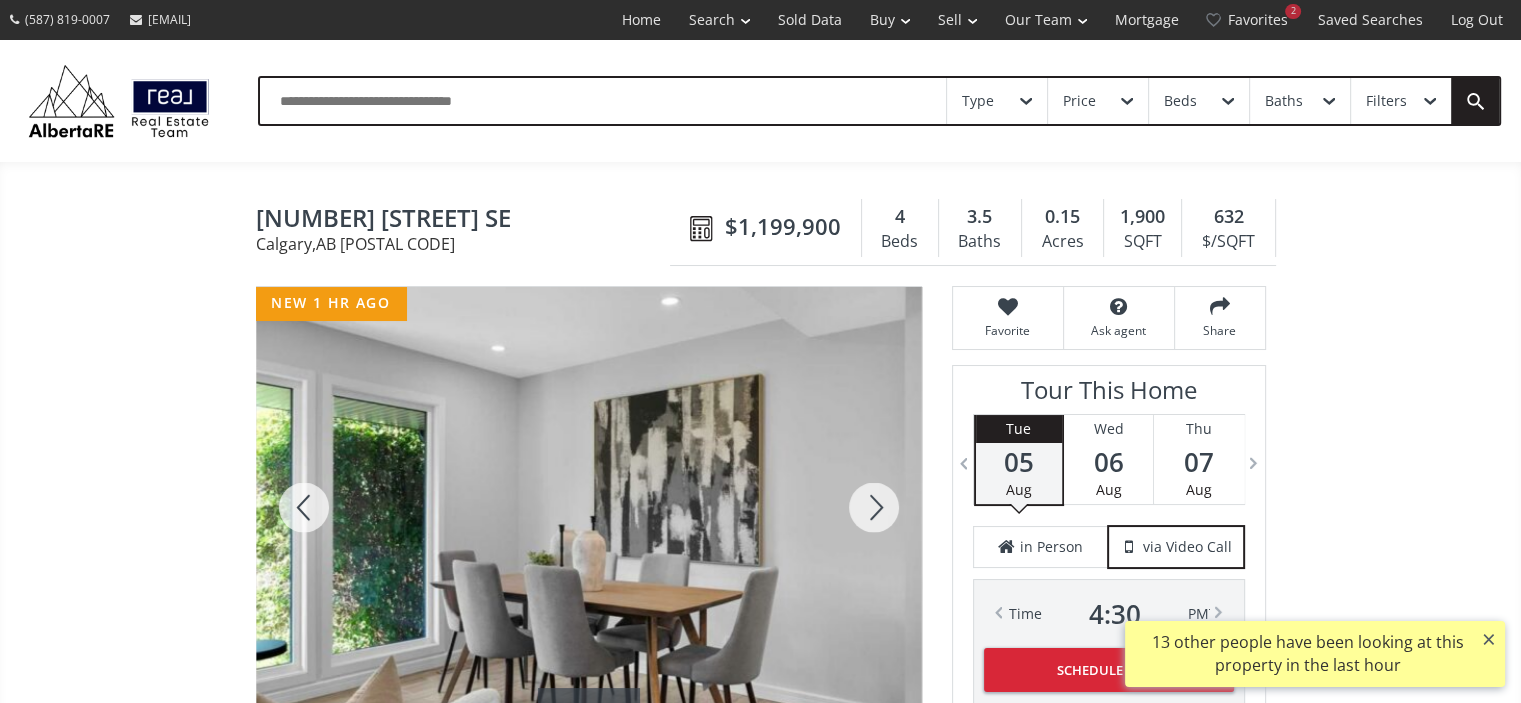 click at bounding box center (874, 507) 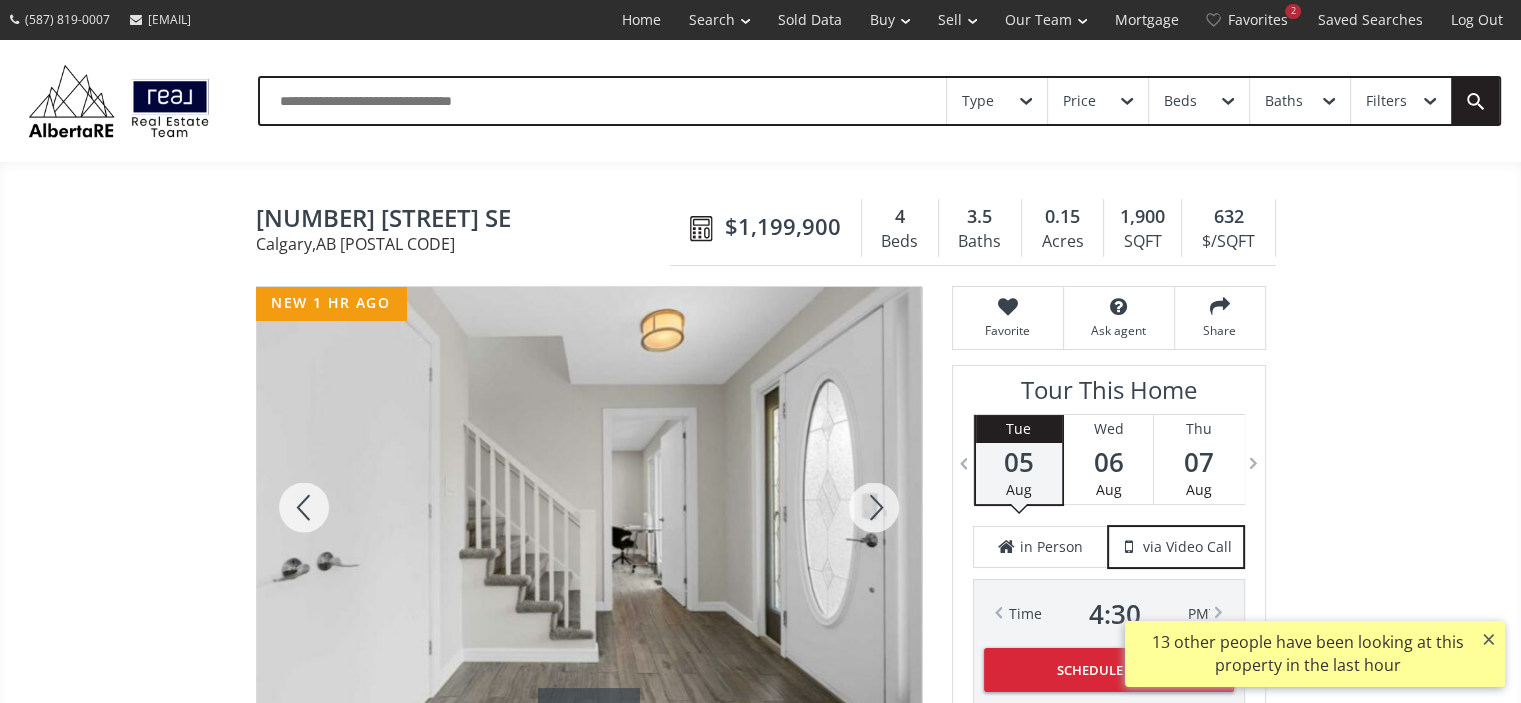 click at bounding box center [874, 507] 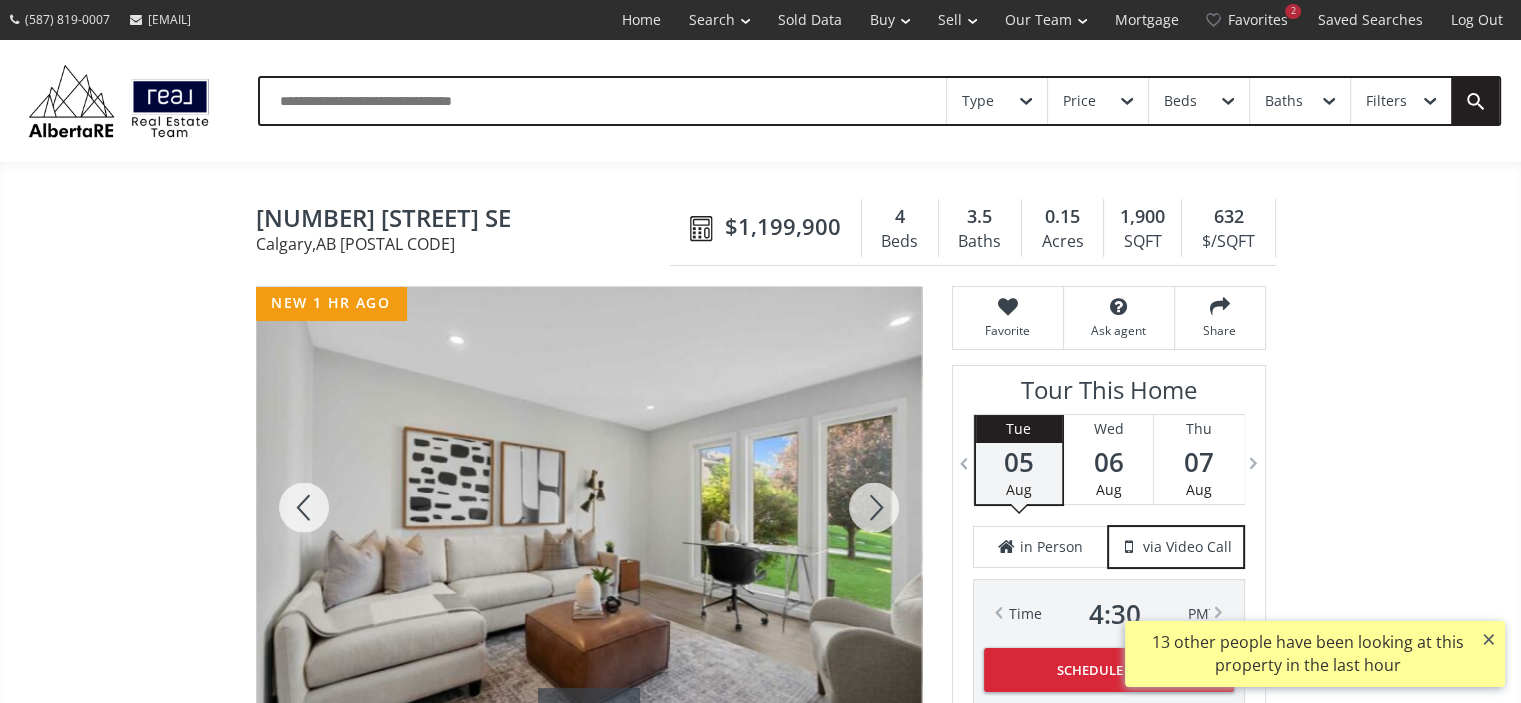 click at bounding box center [874, 507] 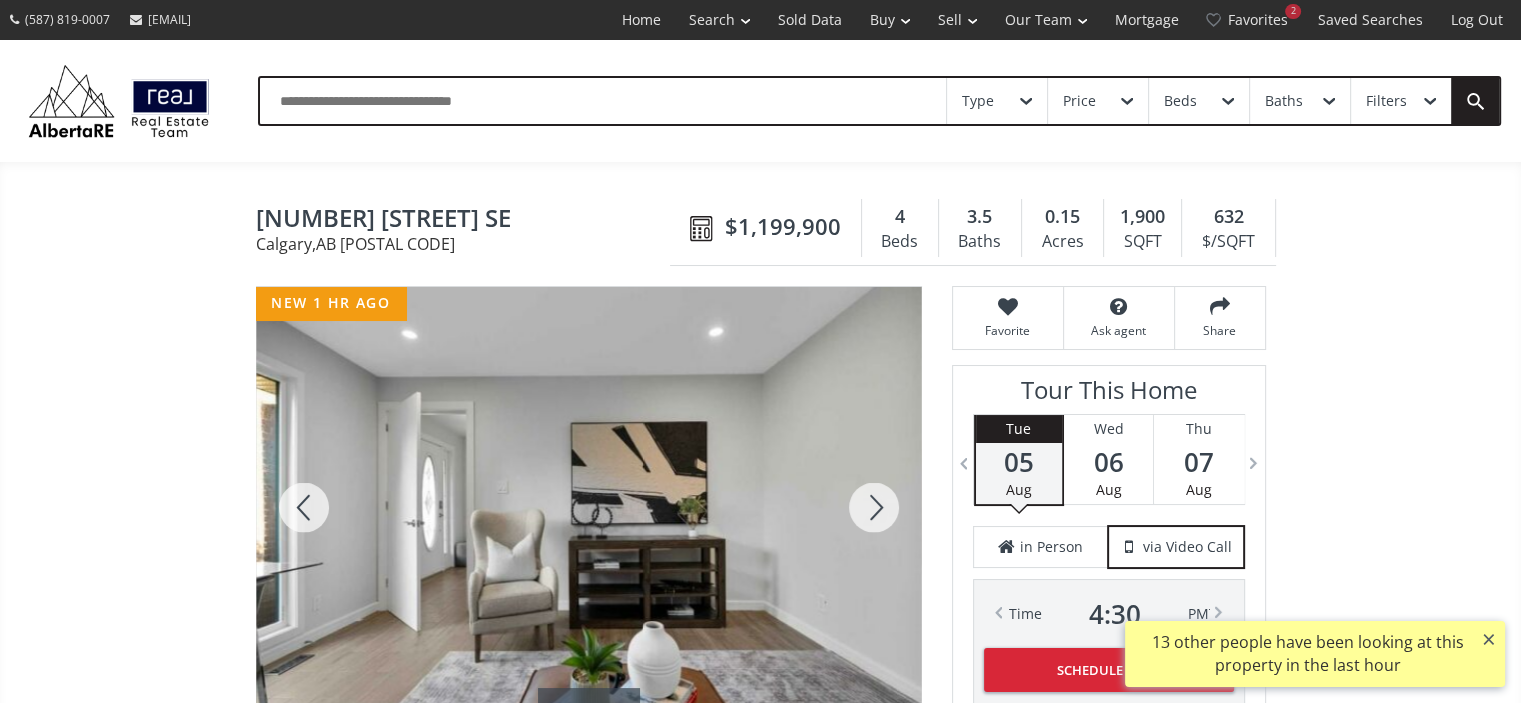 click at bounding box center (874, 507) 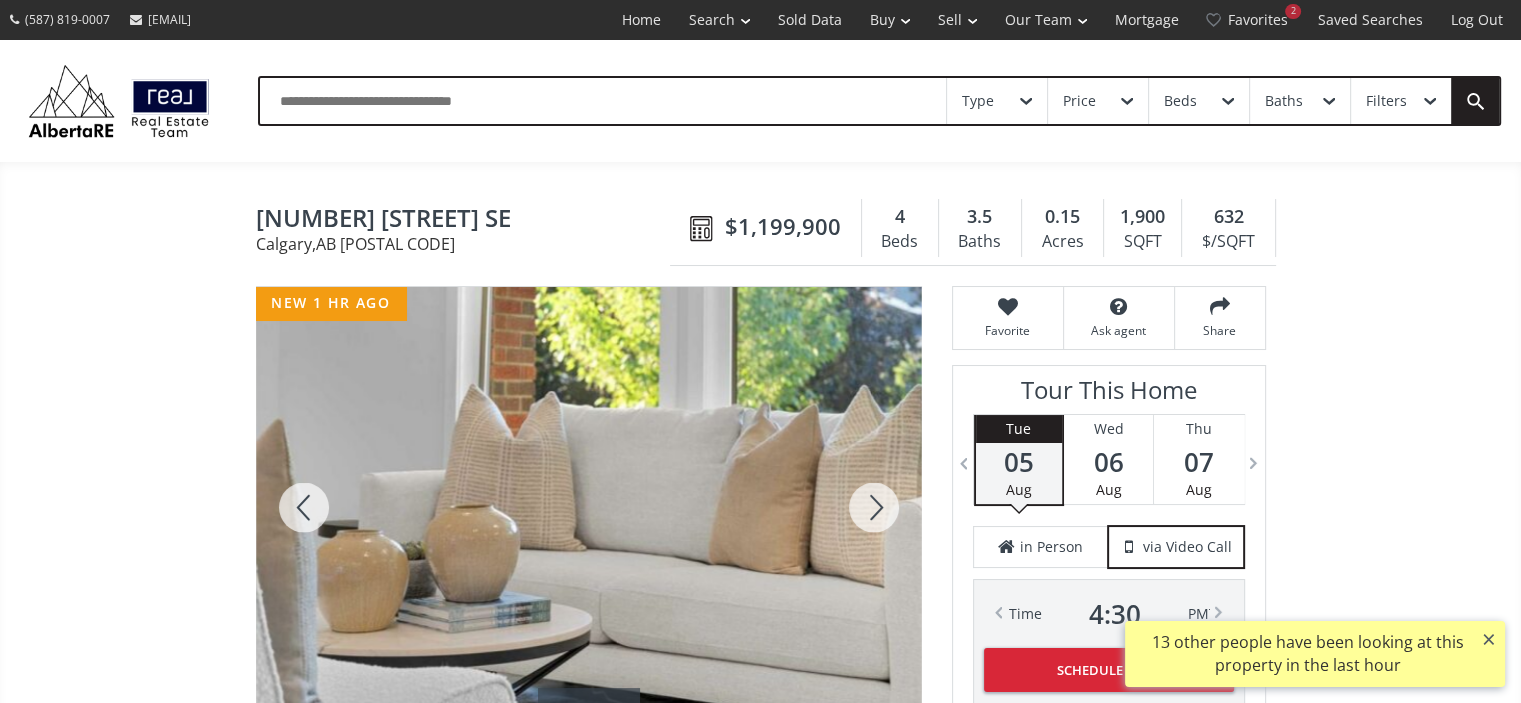 click at bounding box center [874, 507] 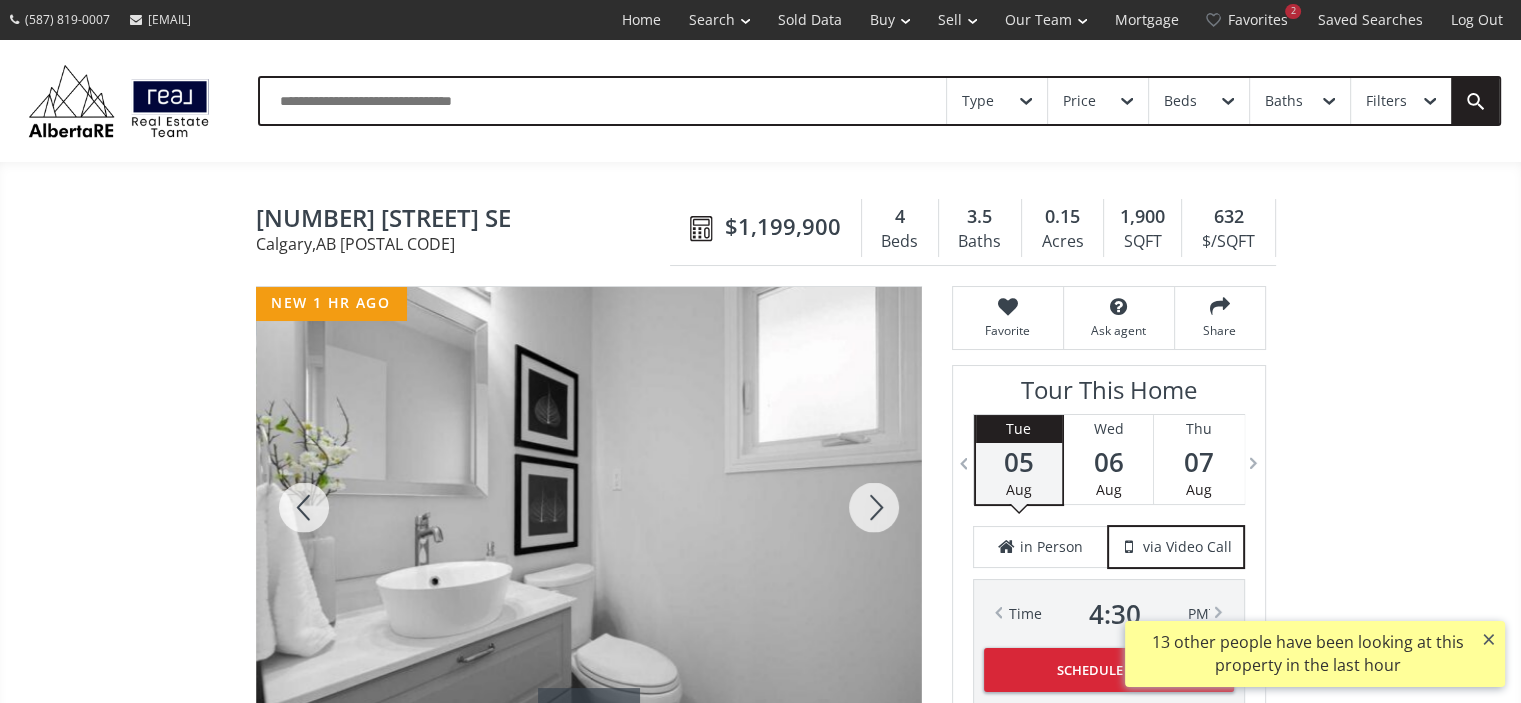 click at bounding box center (874, 507) 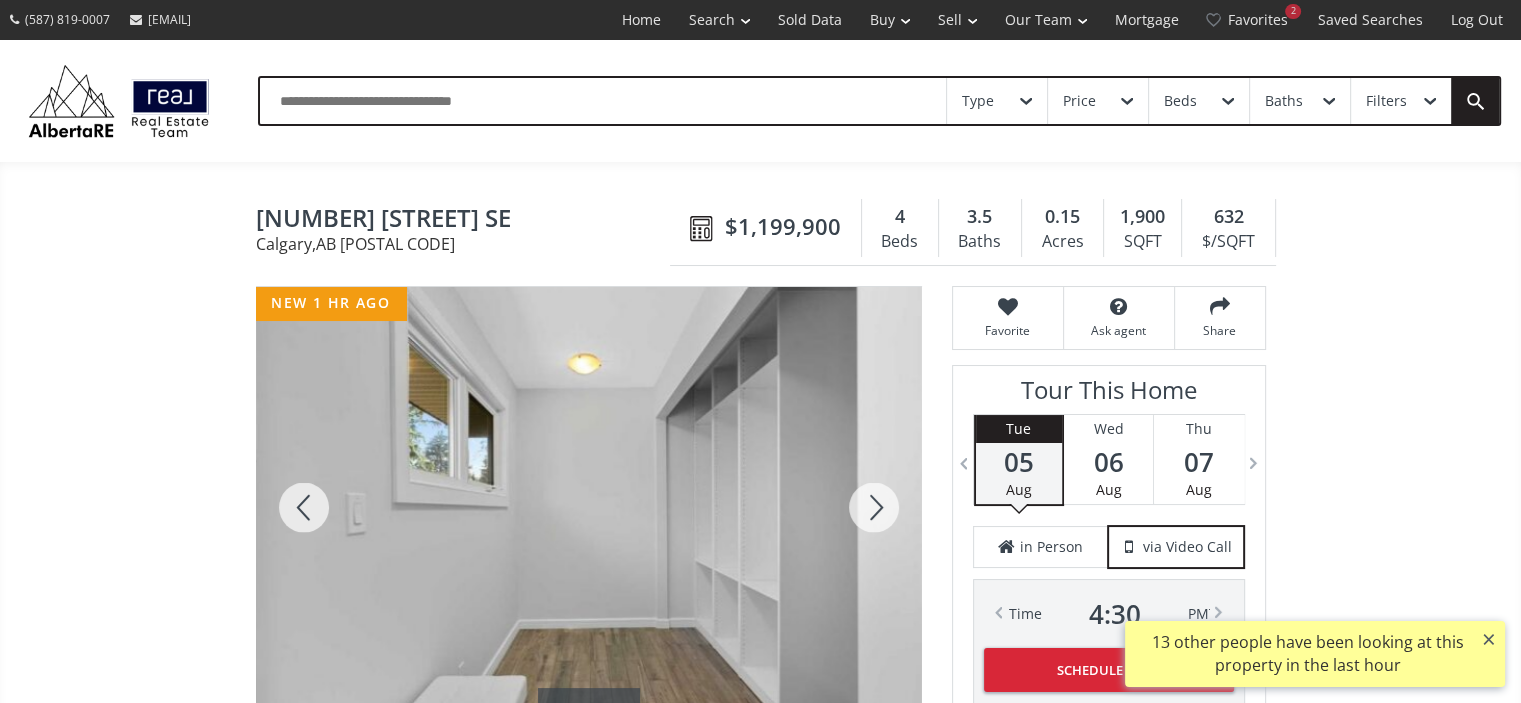 click at bounding box center (874, 507) 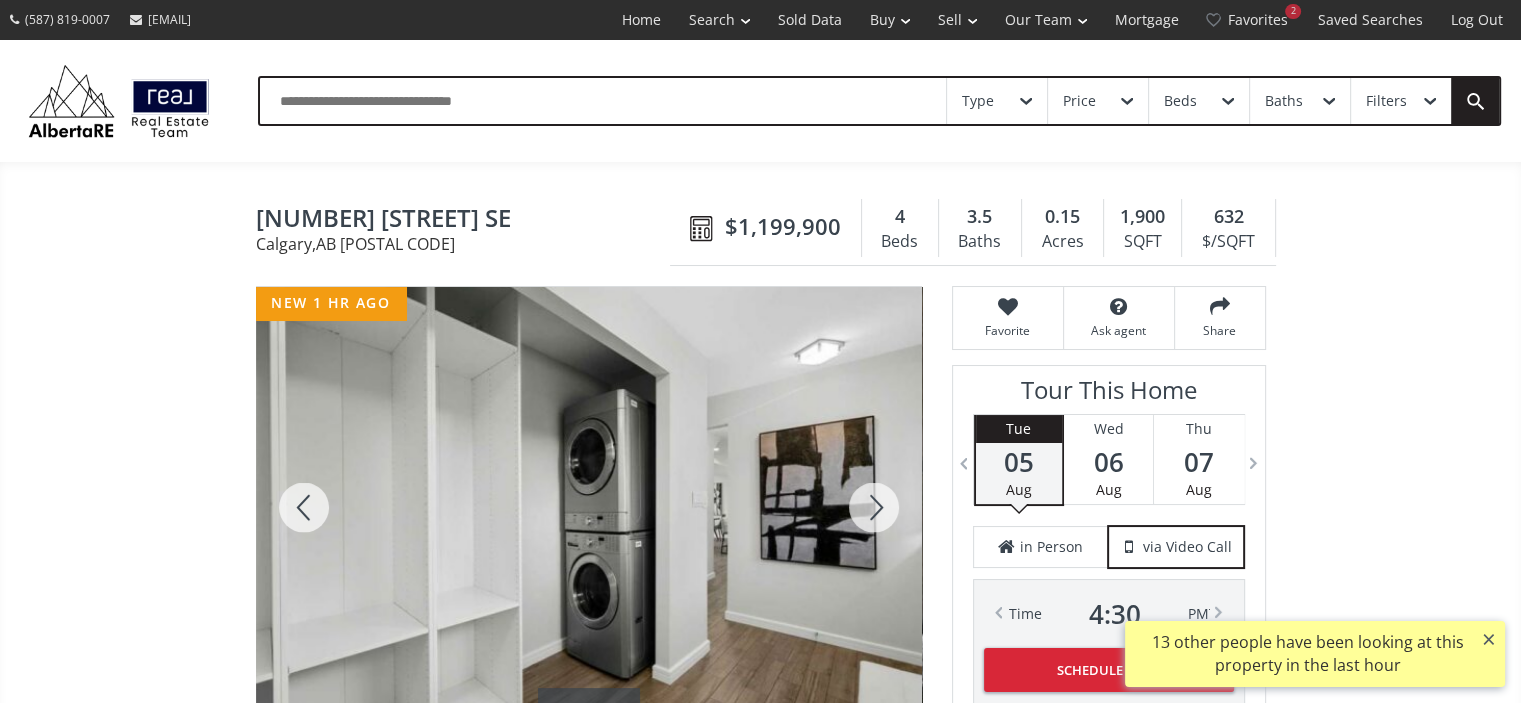 click at bounding box center (874, 507) 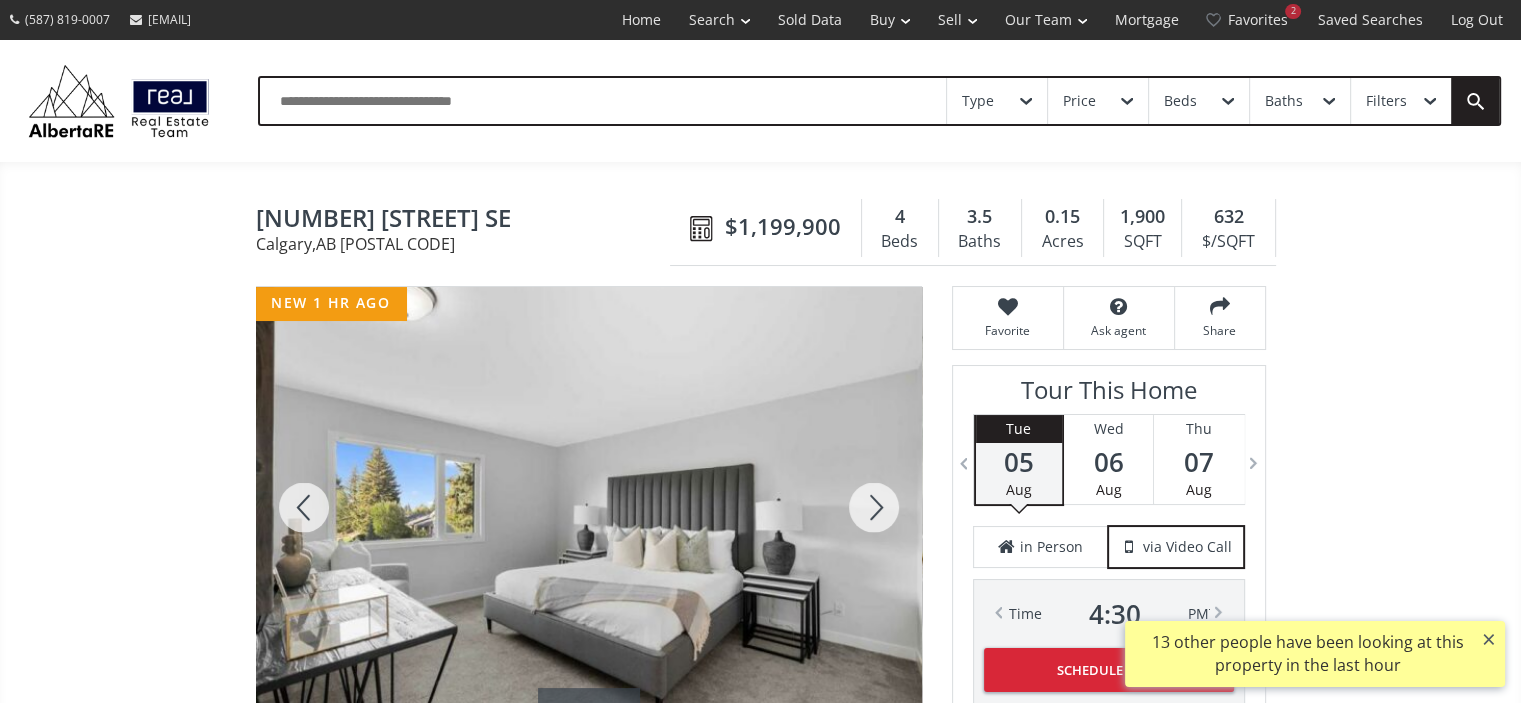 click at bounding box center (874, 507) 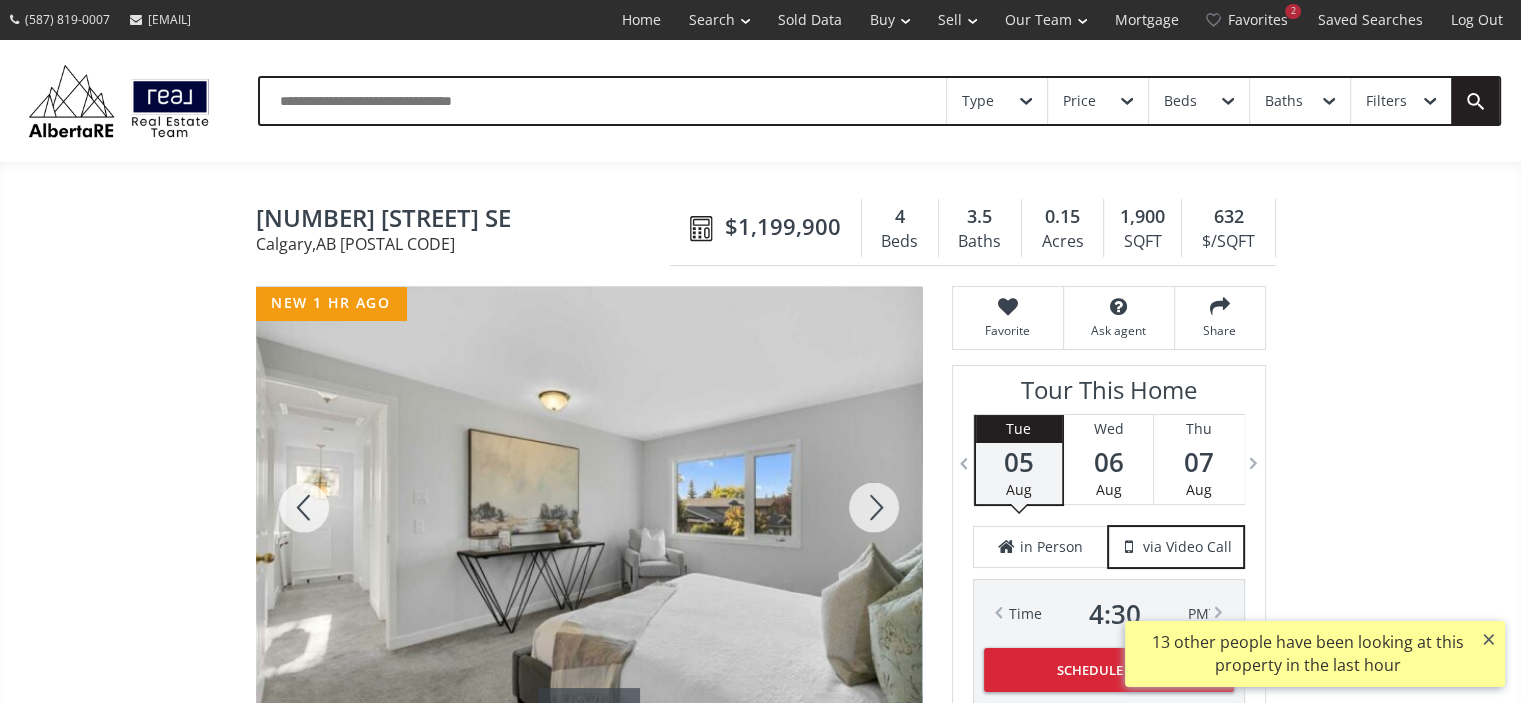 click at bounding box center [874, 507] 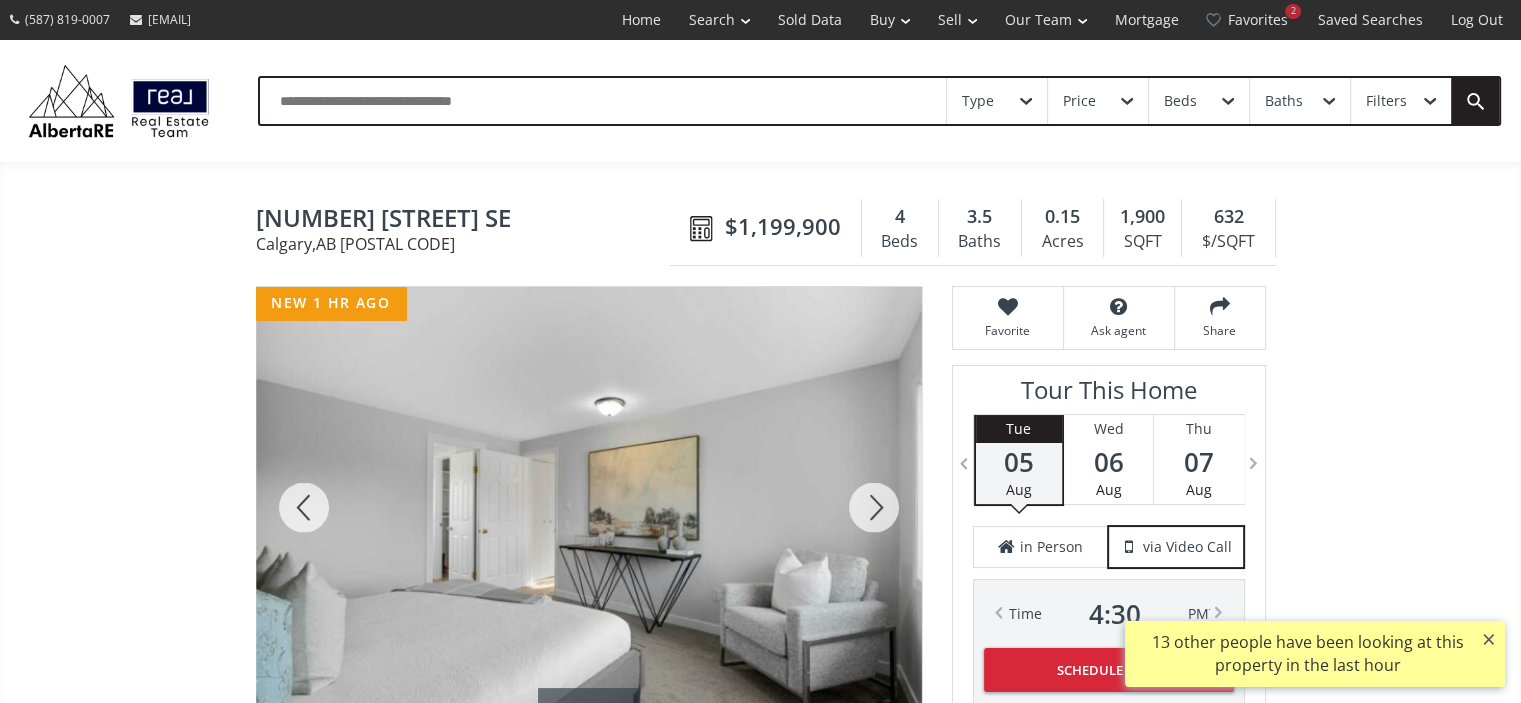 click at bounding box center [874, 507] 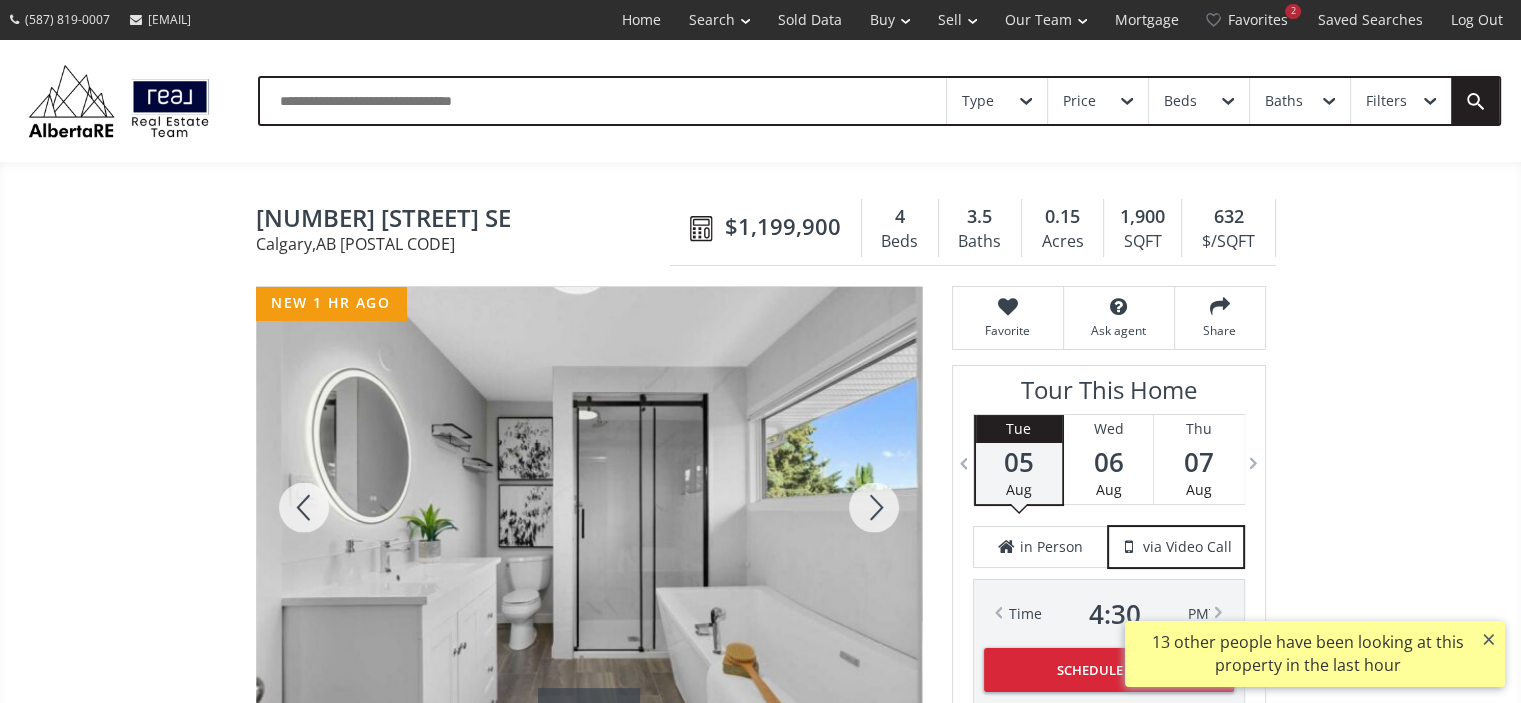 click at bounding box center [874, 507] 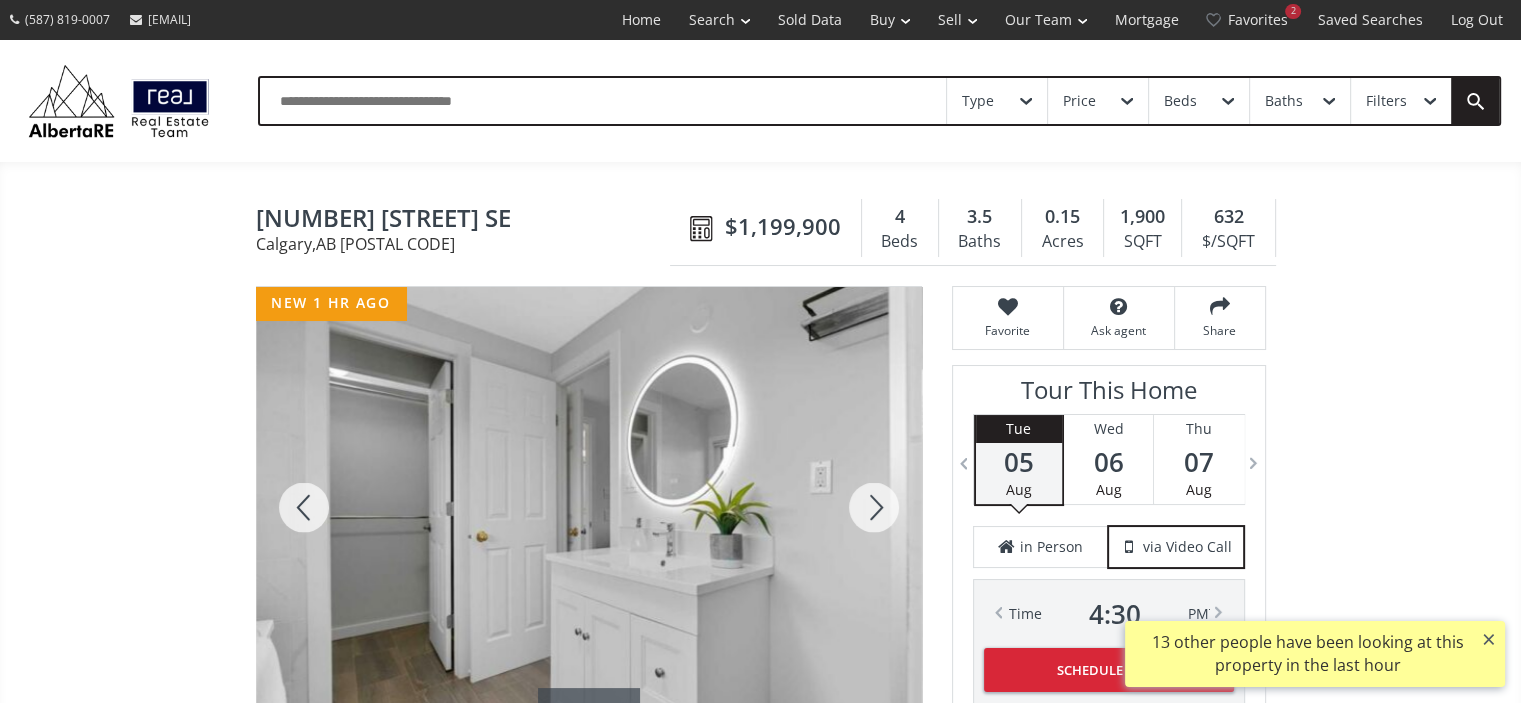 click at bounding box center [874, 507] 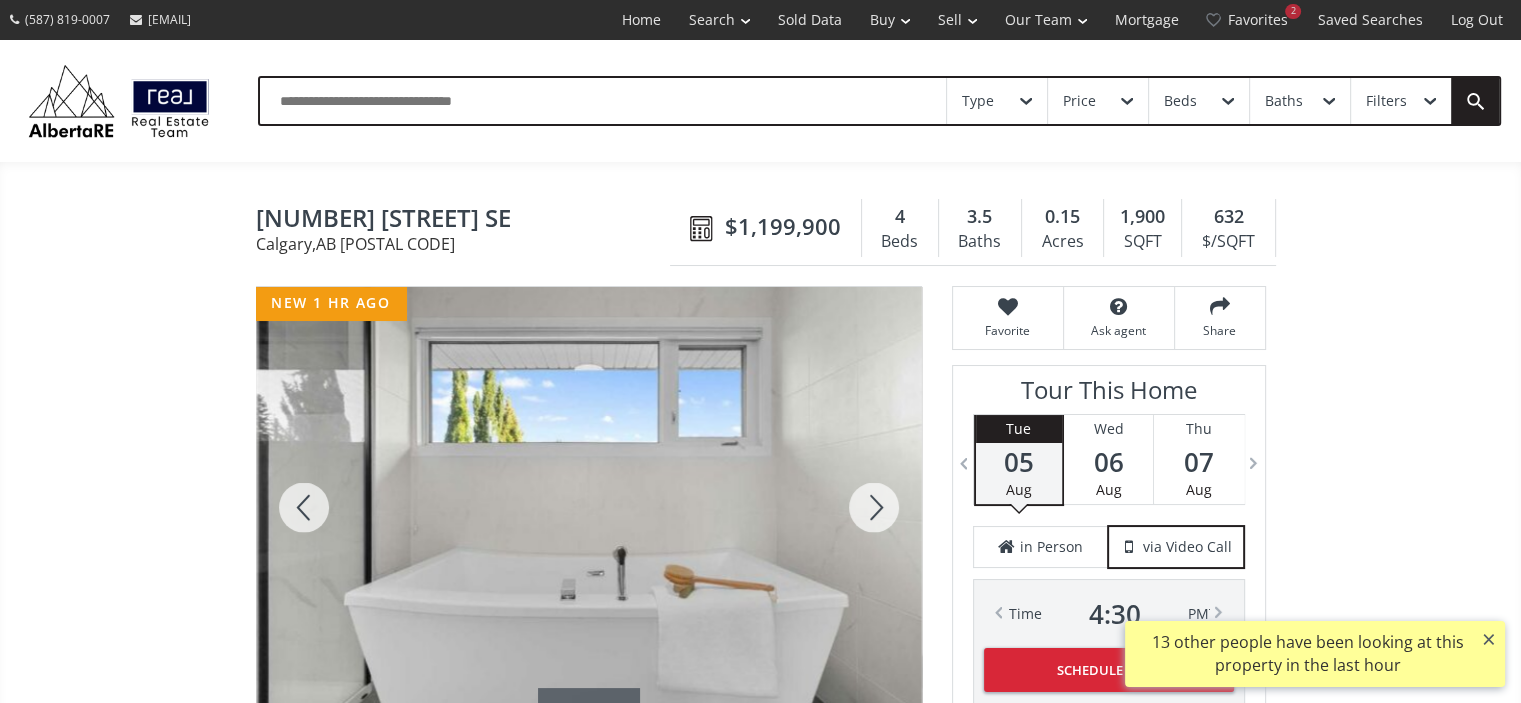 click at bounding box center [874, 507] 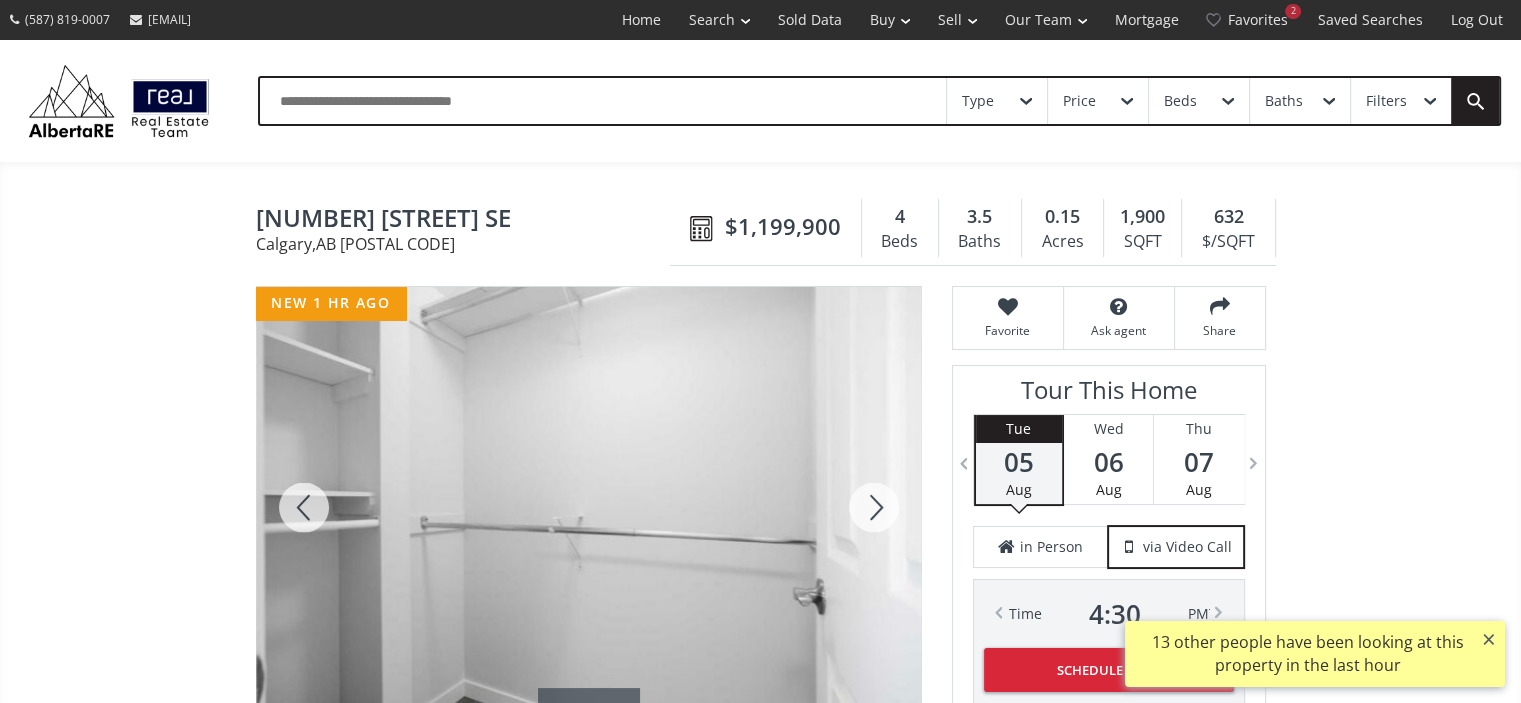 click at bounding box center [874, 507] 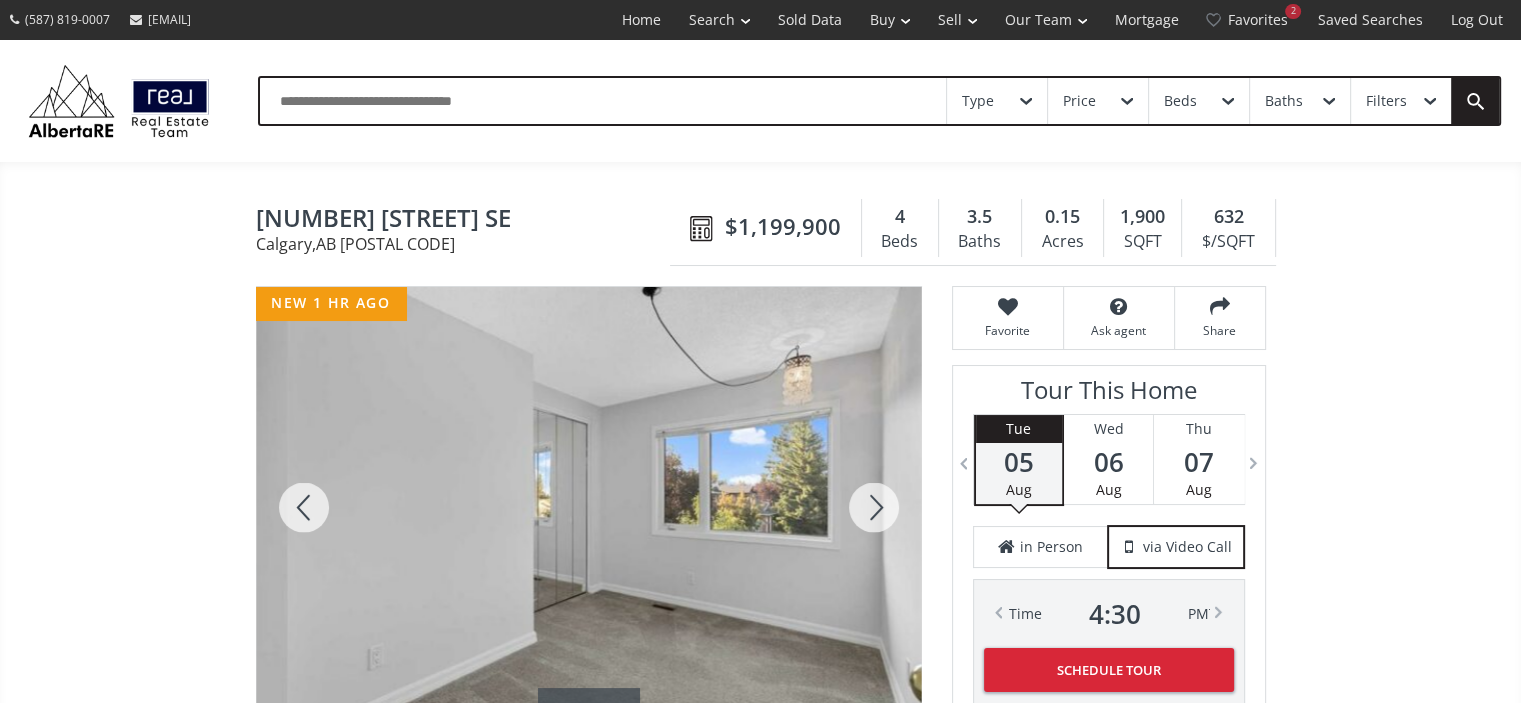 click at bounding box center [874, 507] 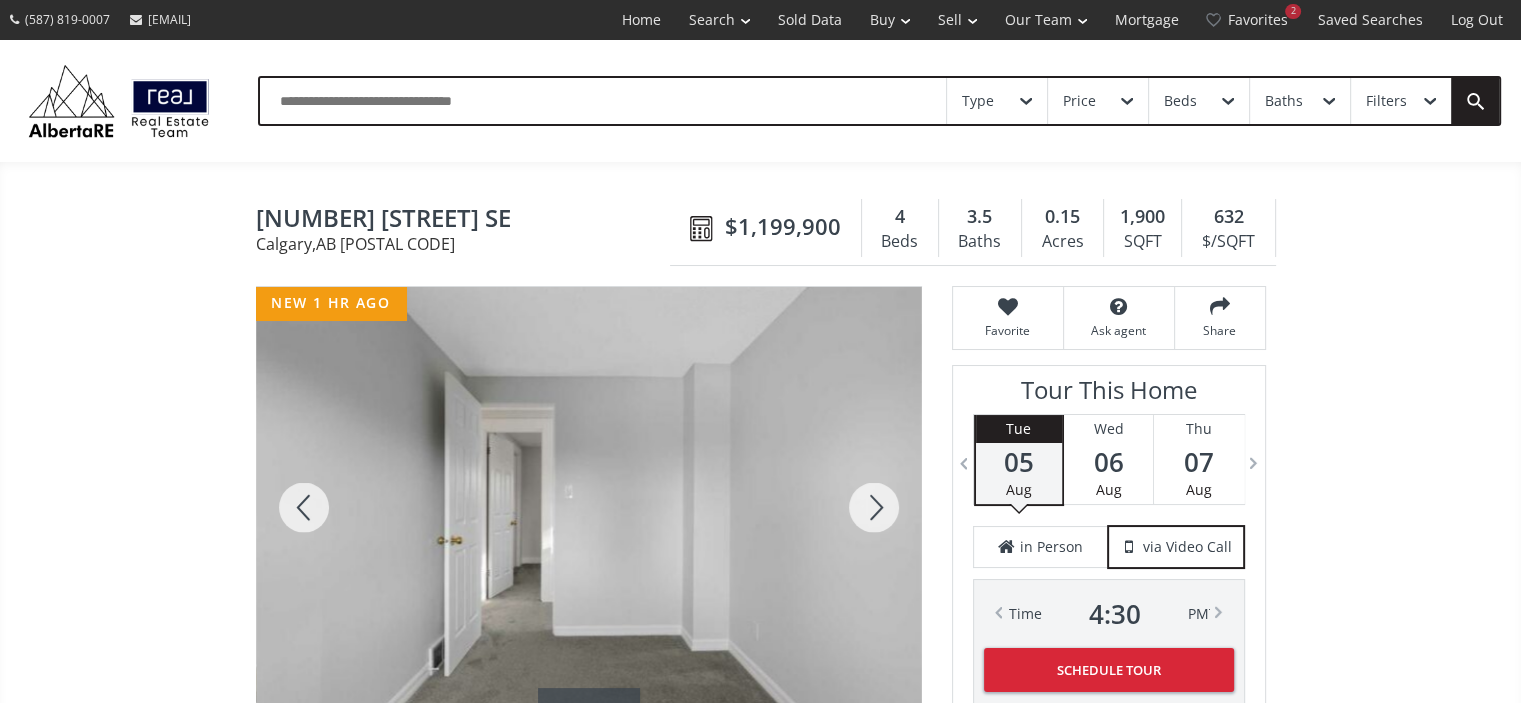 click at bounding box center [874, 507] 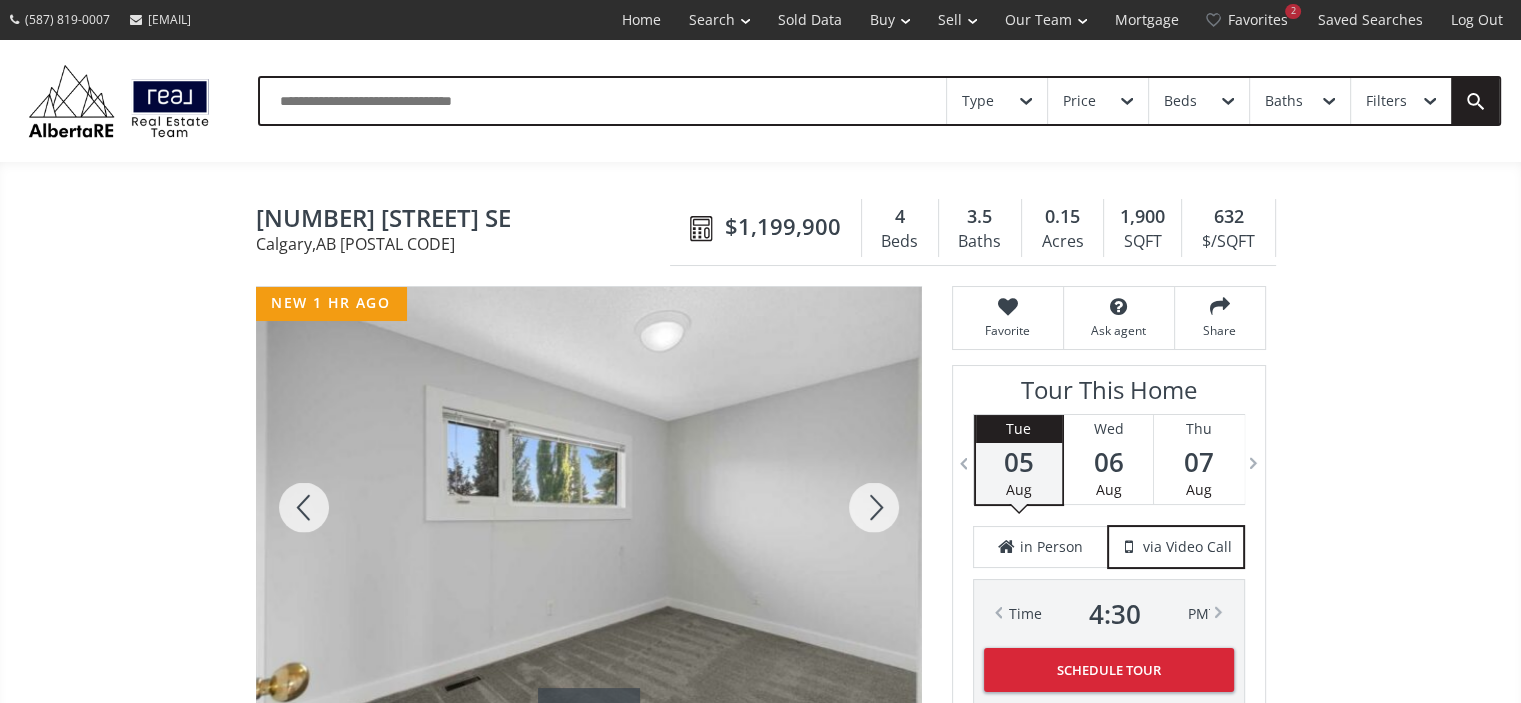 click at bounding box center (874, 507) 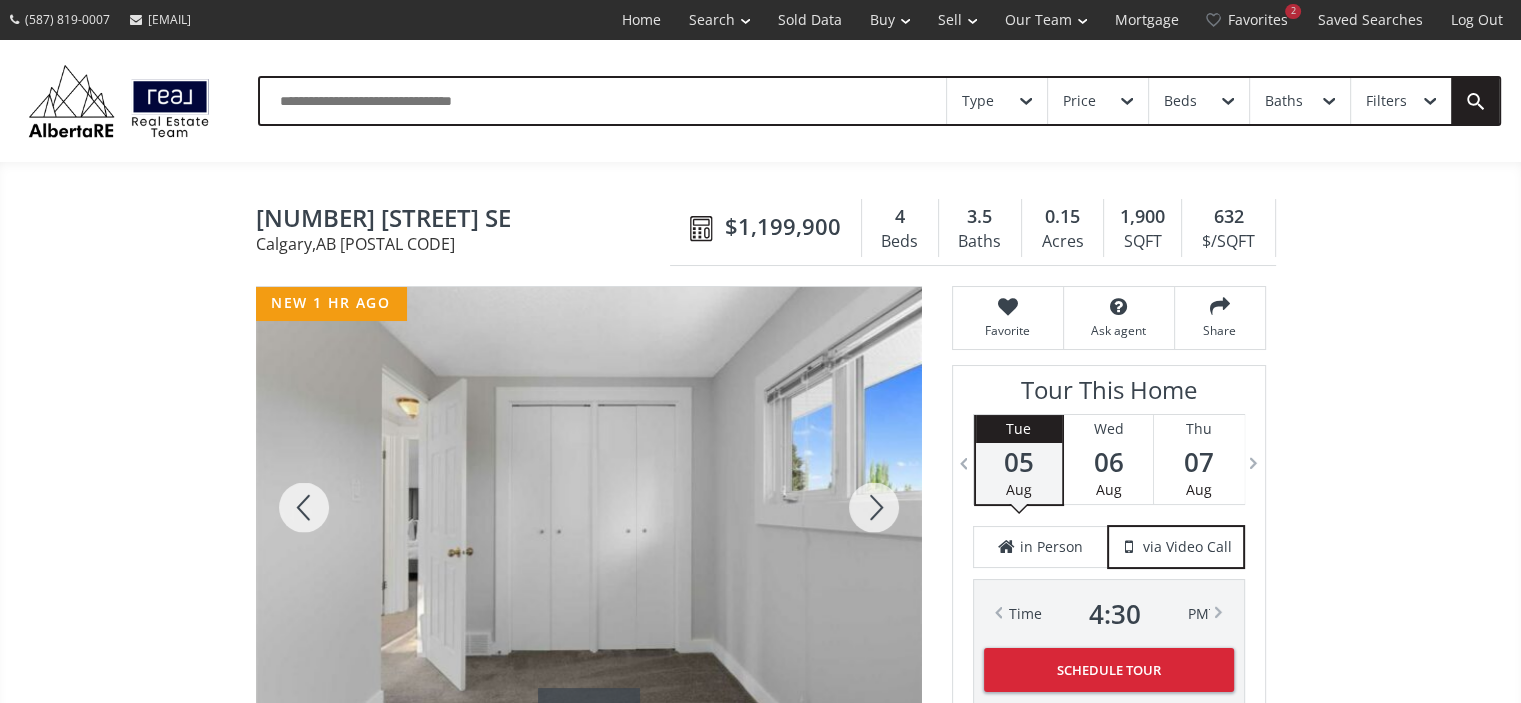 click at bounding box center [874, 507] 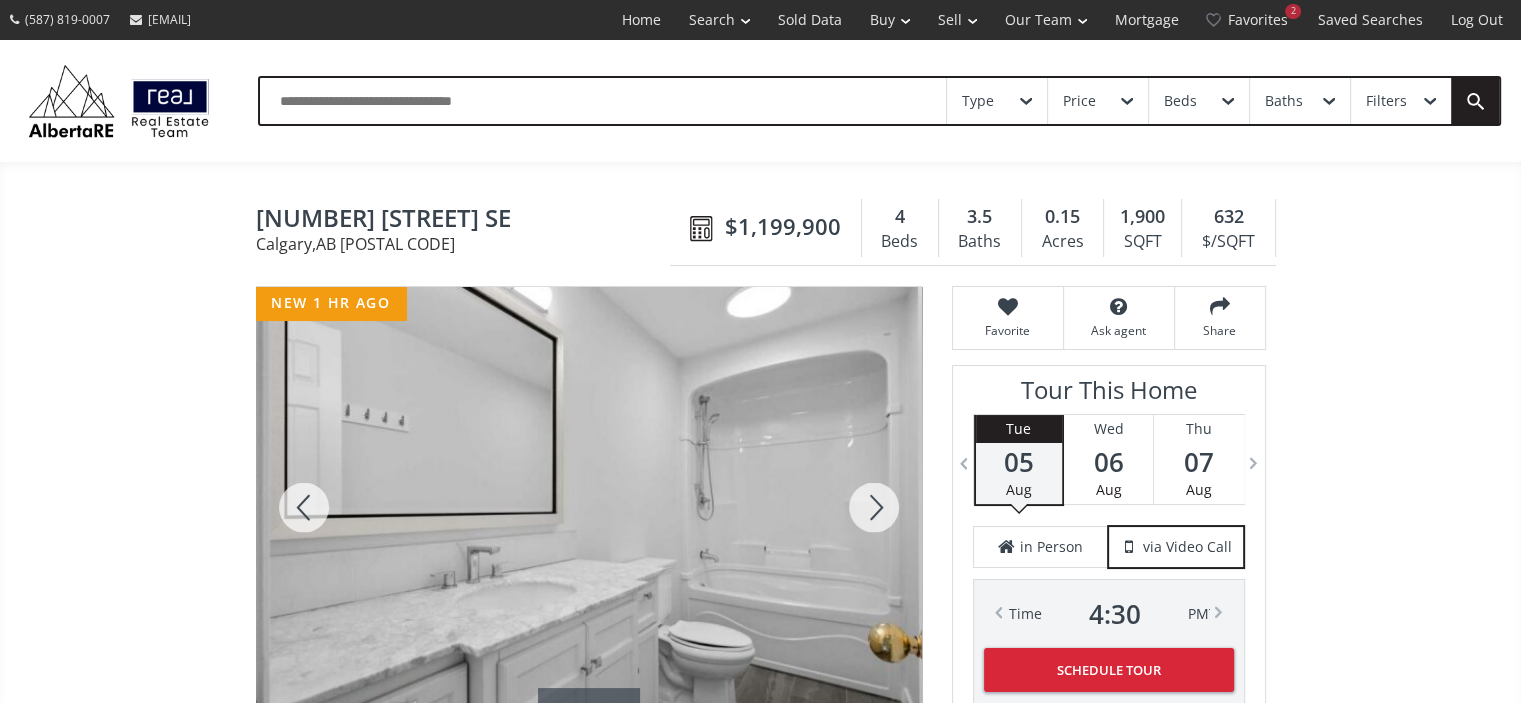 click at bounding box center [874, 507] 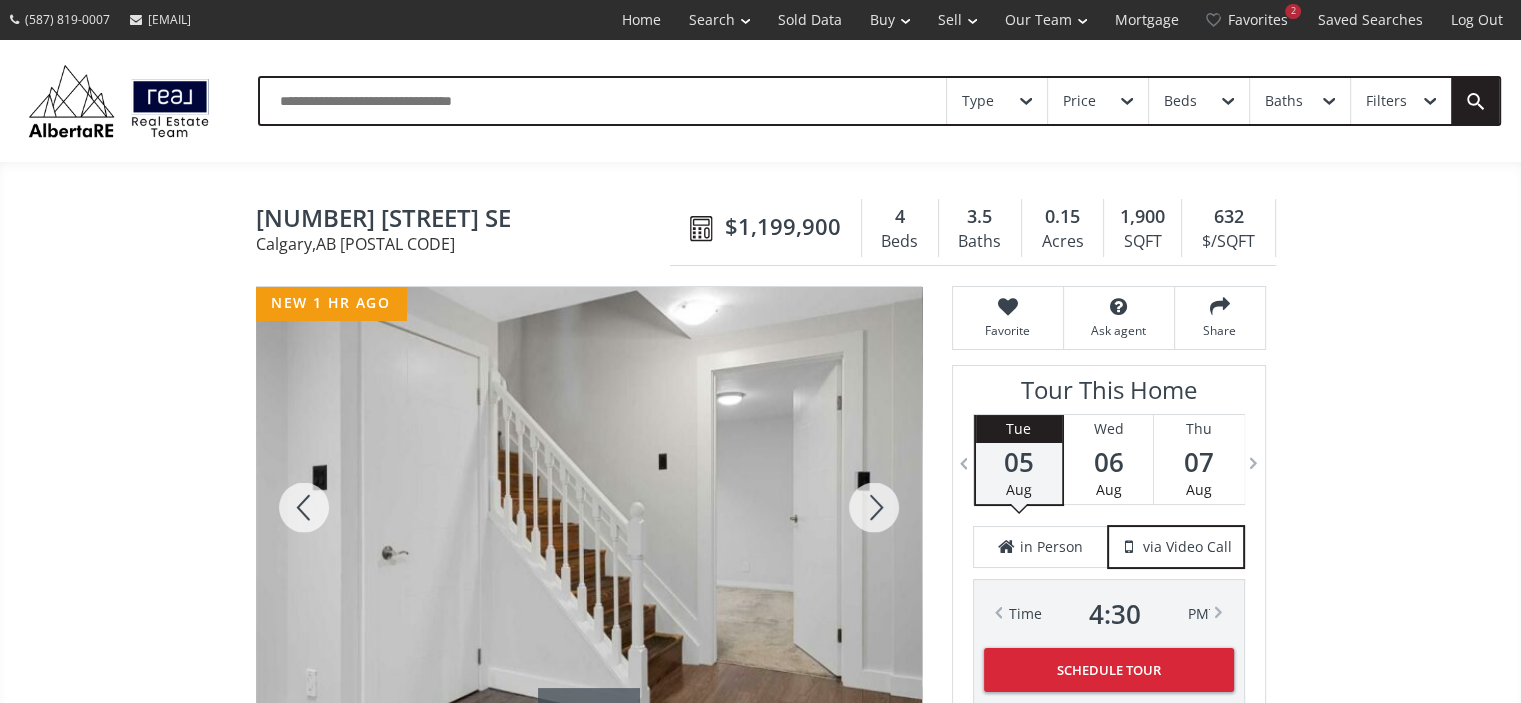 click at bounding box center (874, 507) 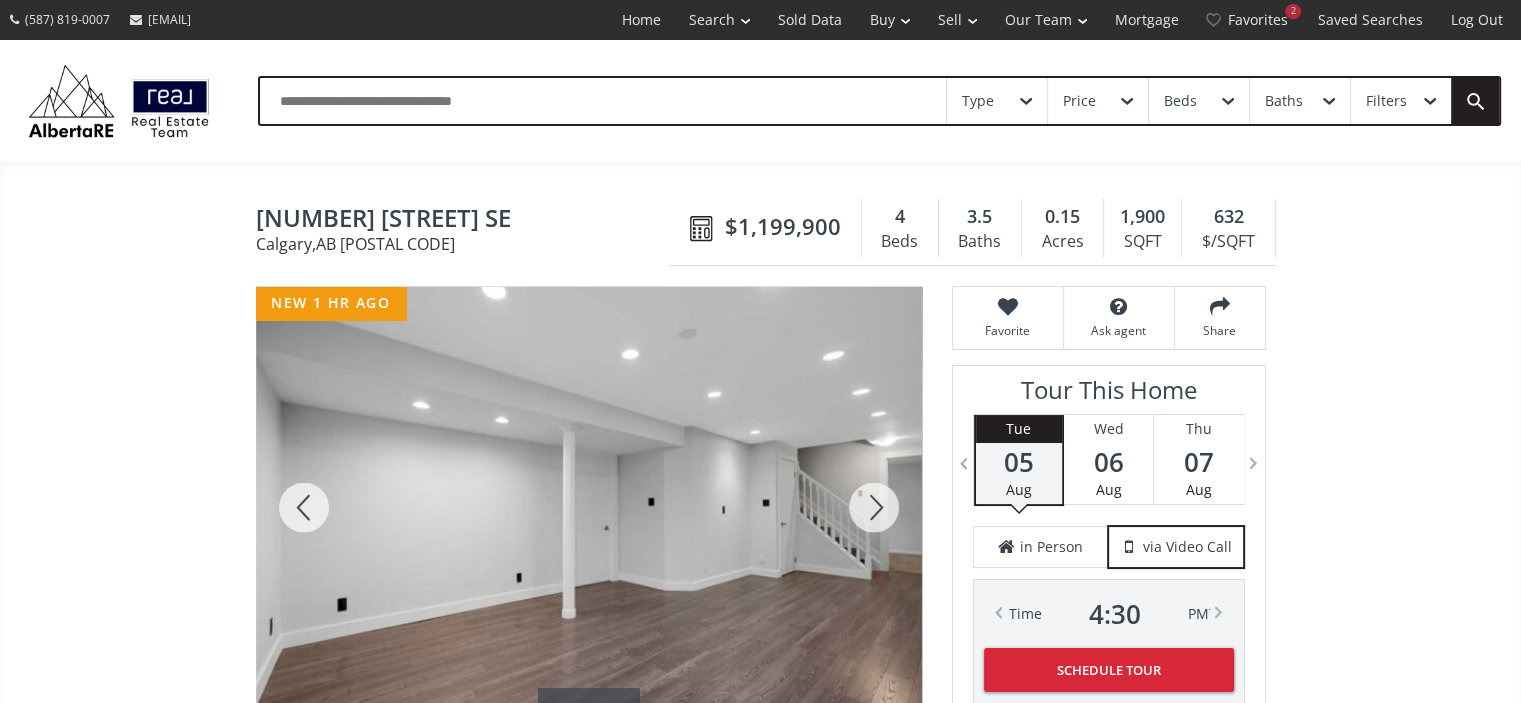 click at bounding box center [874, 507] 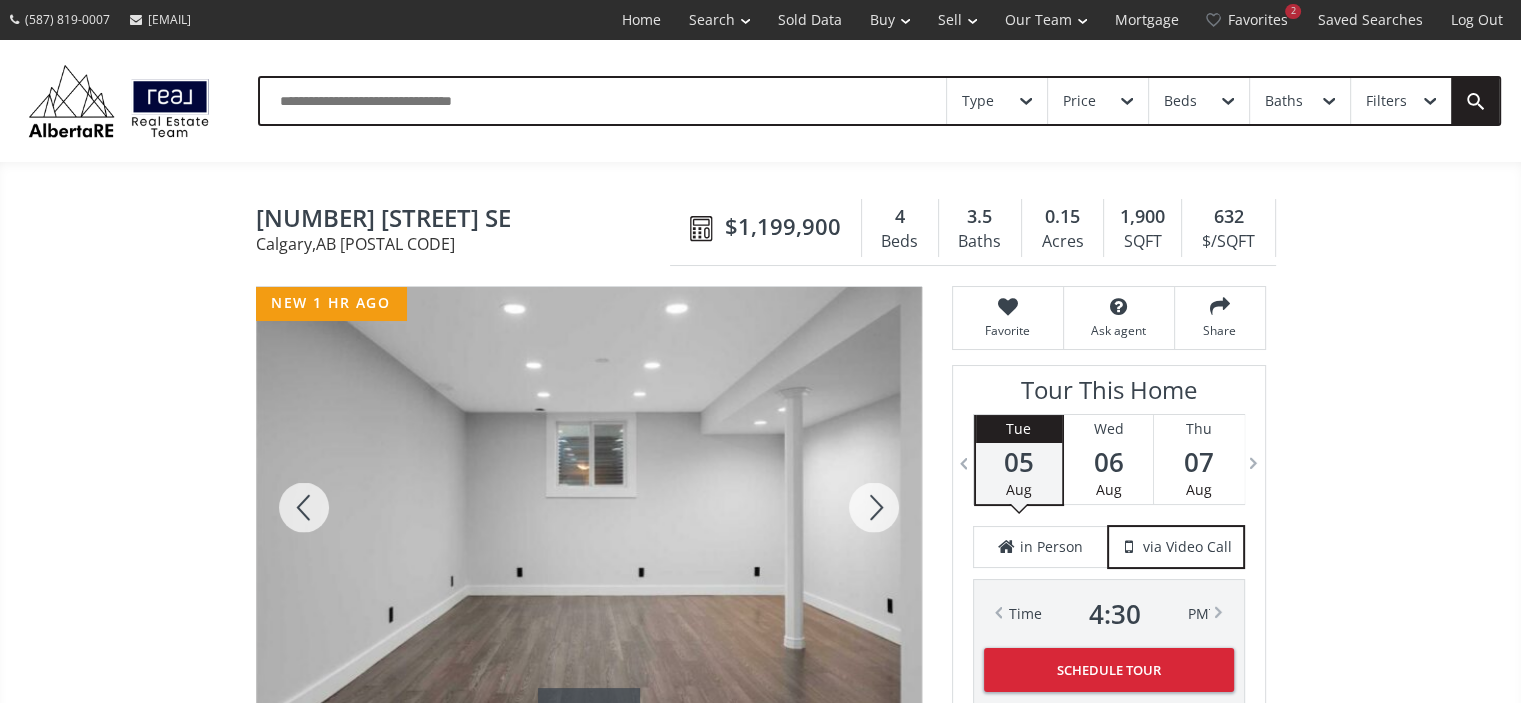 click at bounding box center (874, 507) 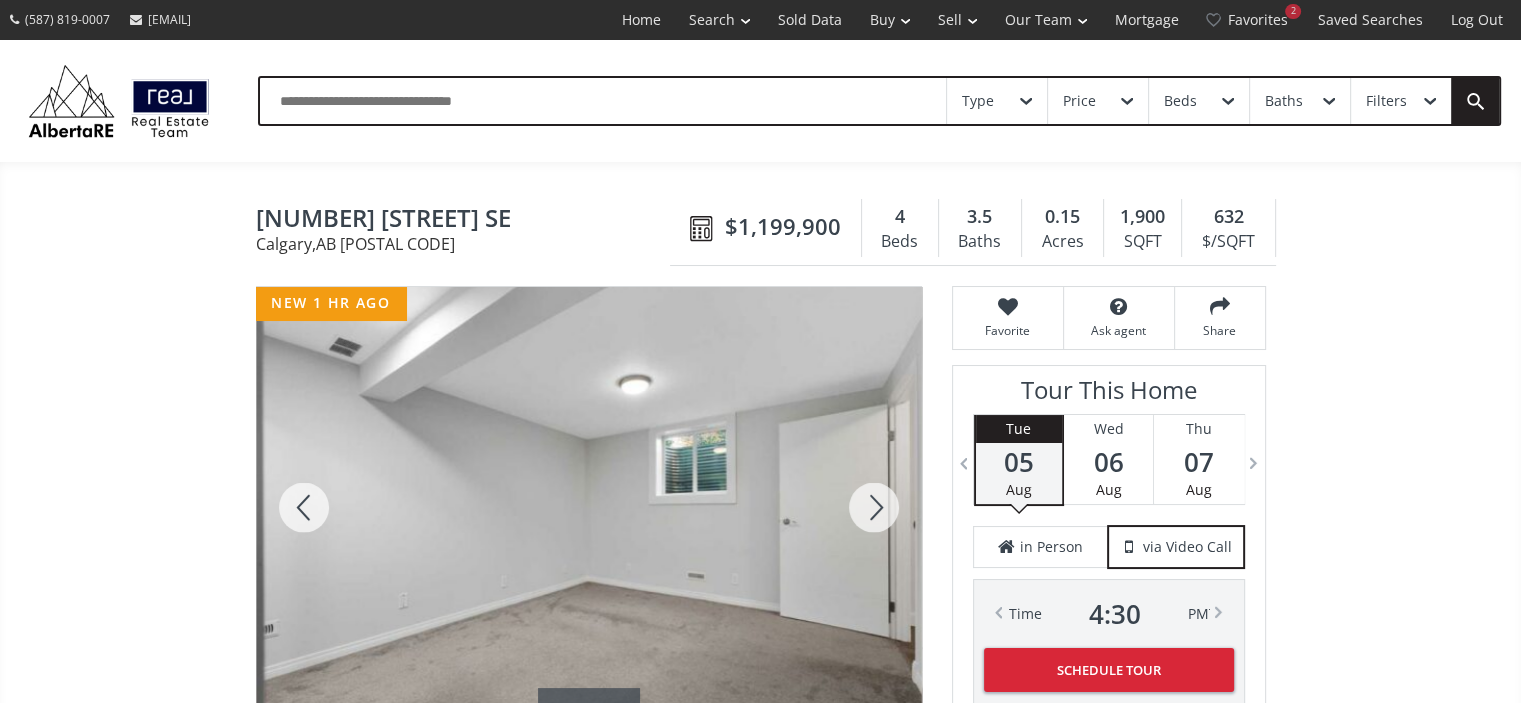 click at bounding box center (874, 507) 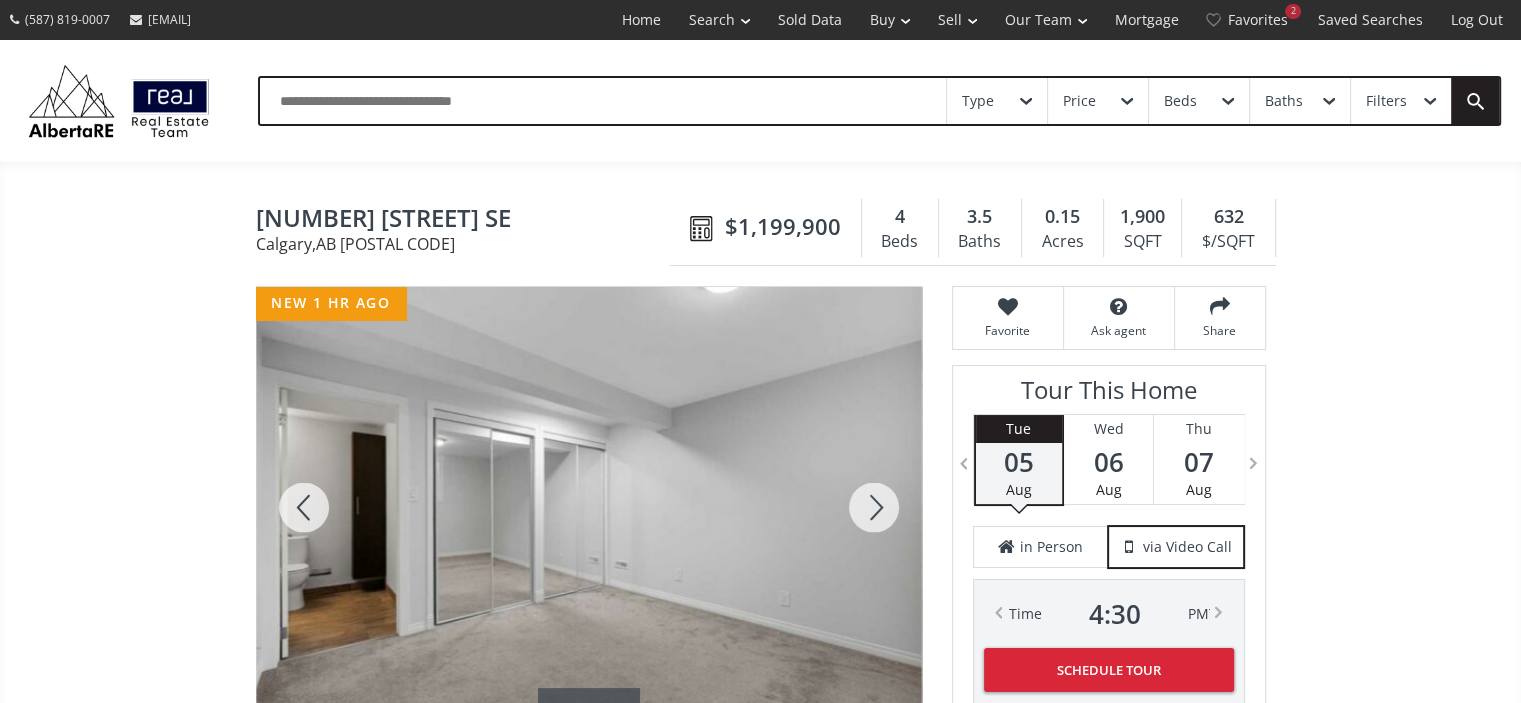 click at bounding box center [874, 507] 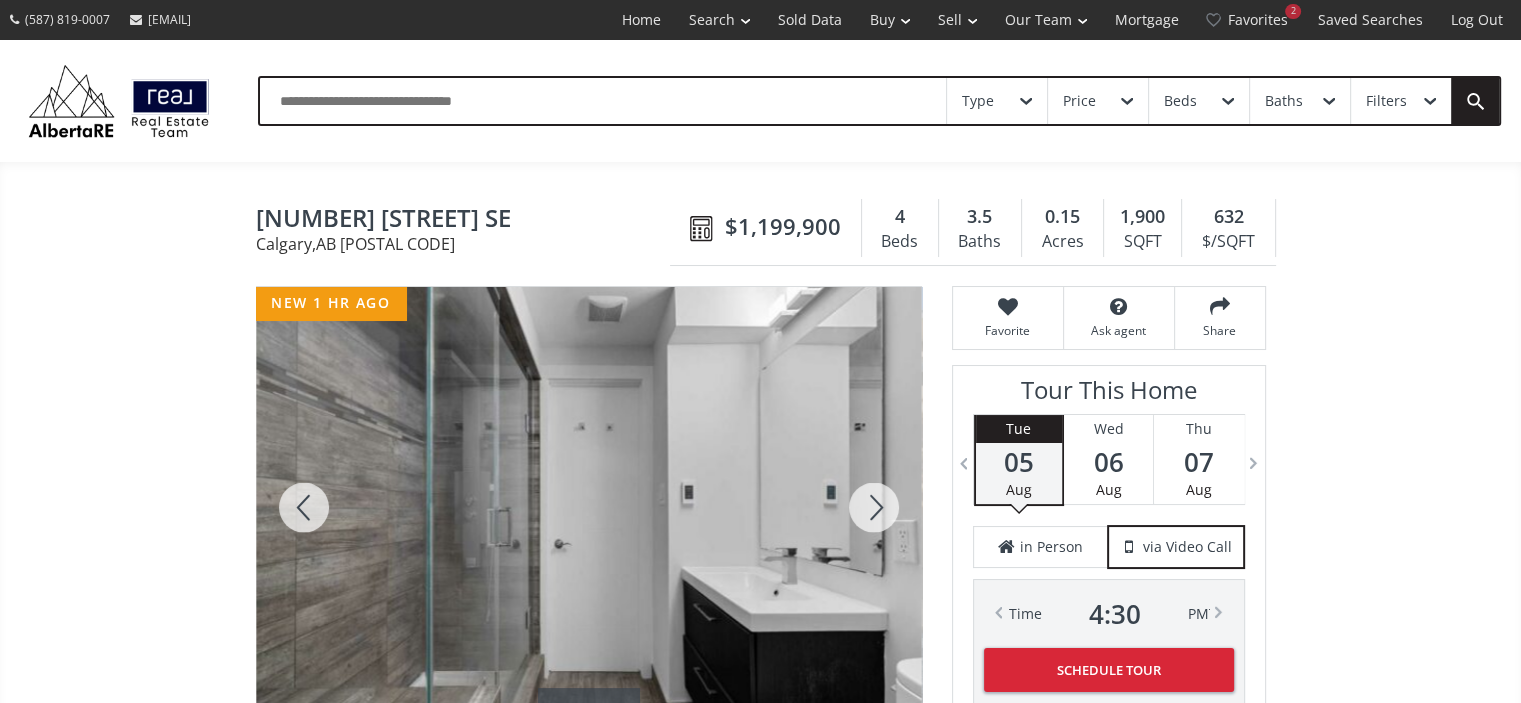 click at bounding box center (874, 507) 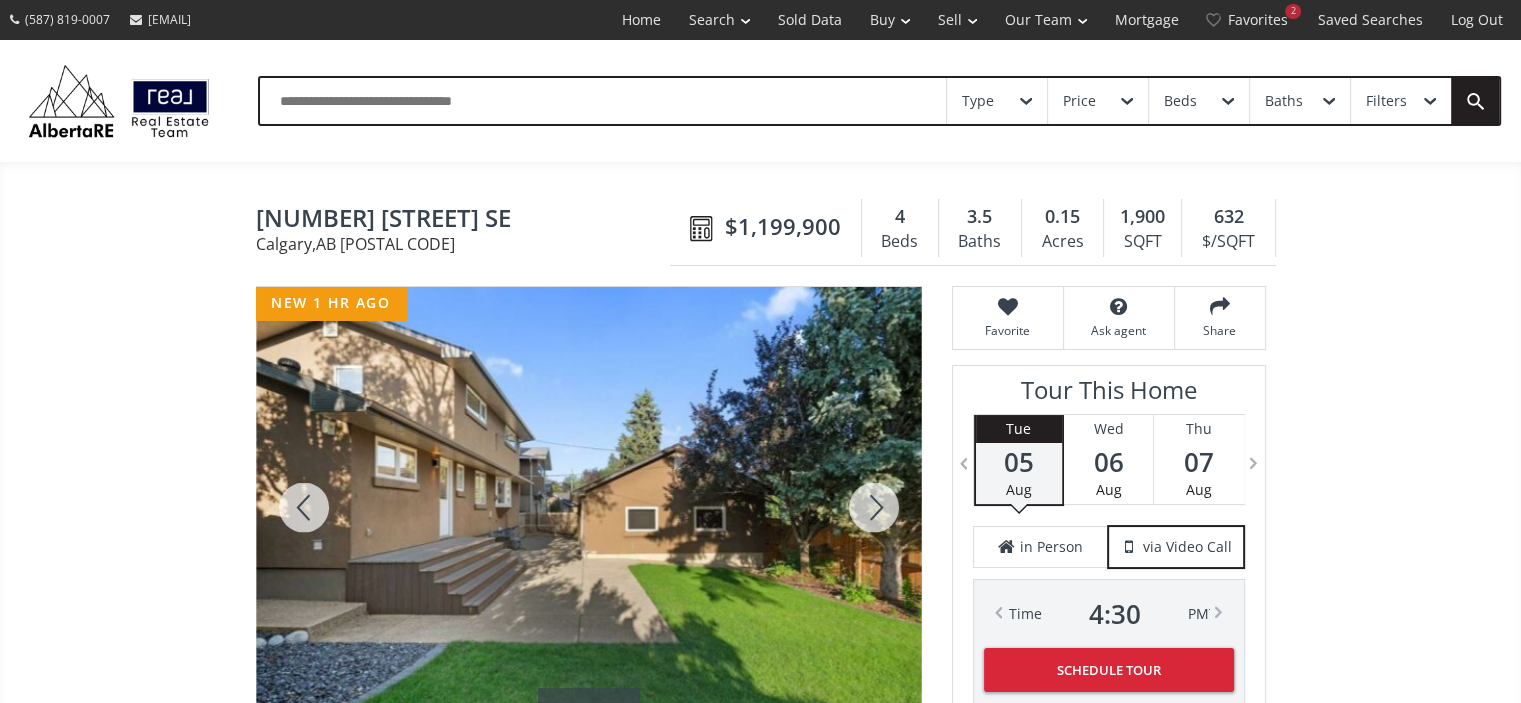 click at bounding box center [874, 507] 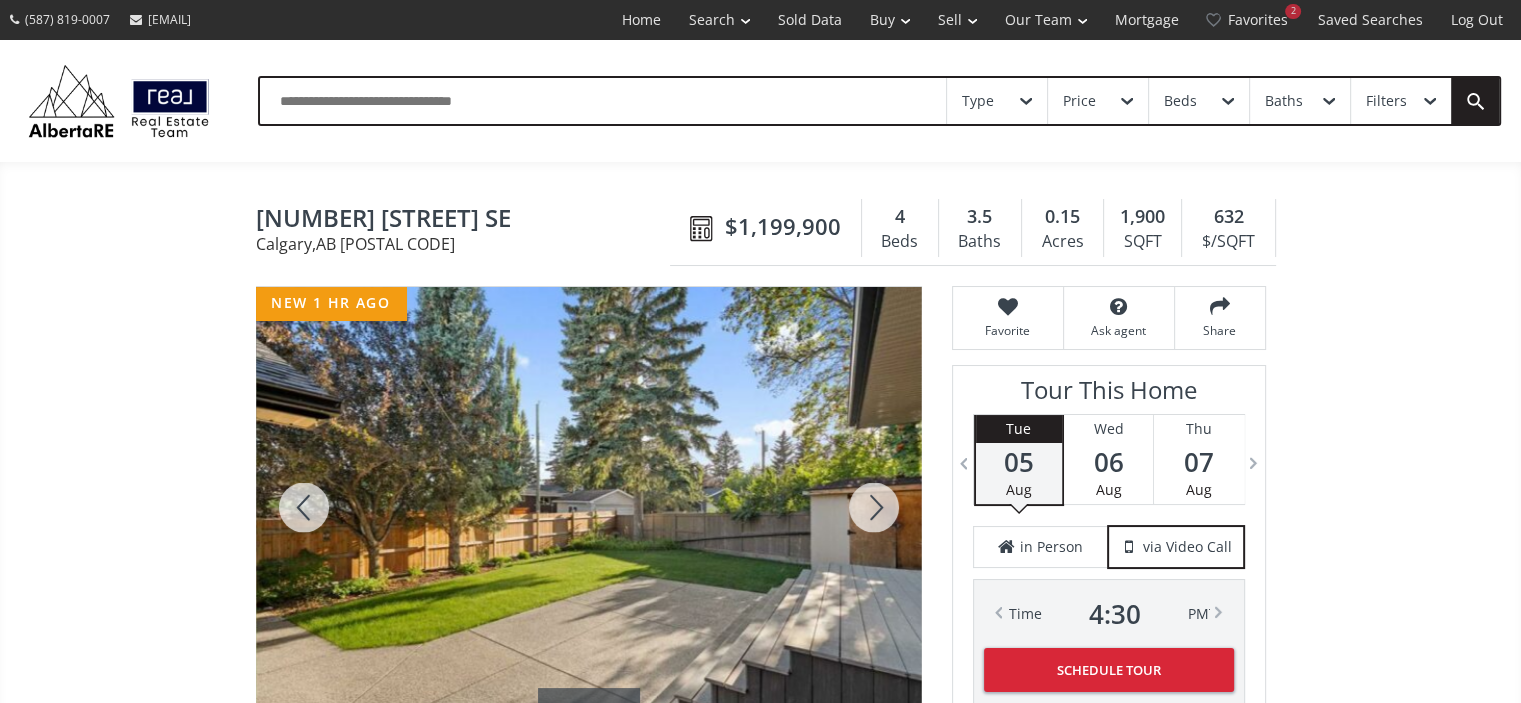 click at bounding box center [874, 507] 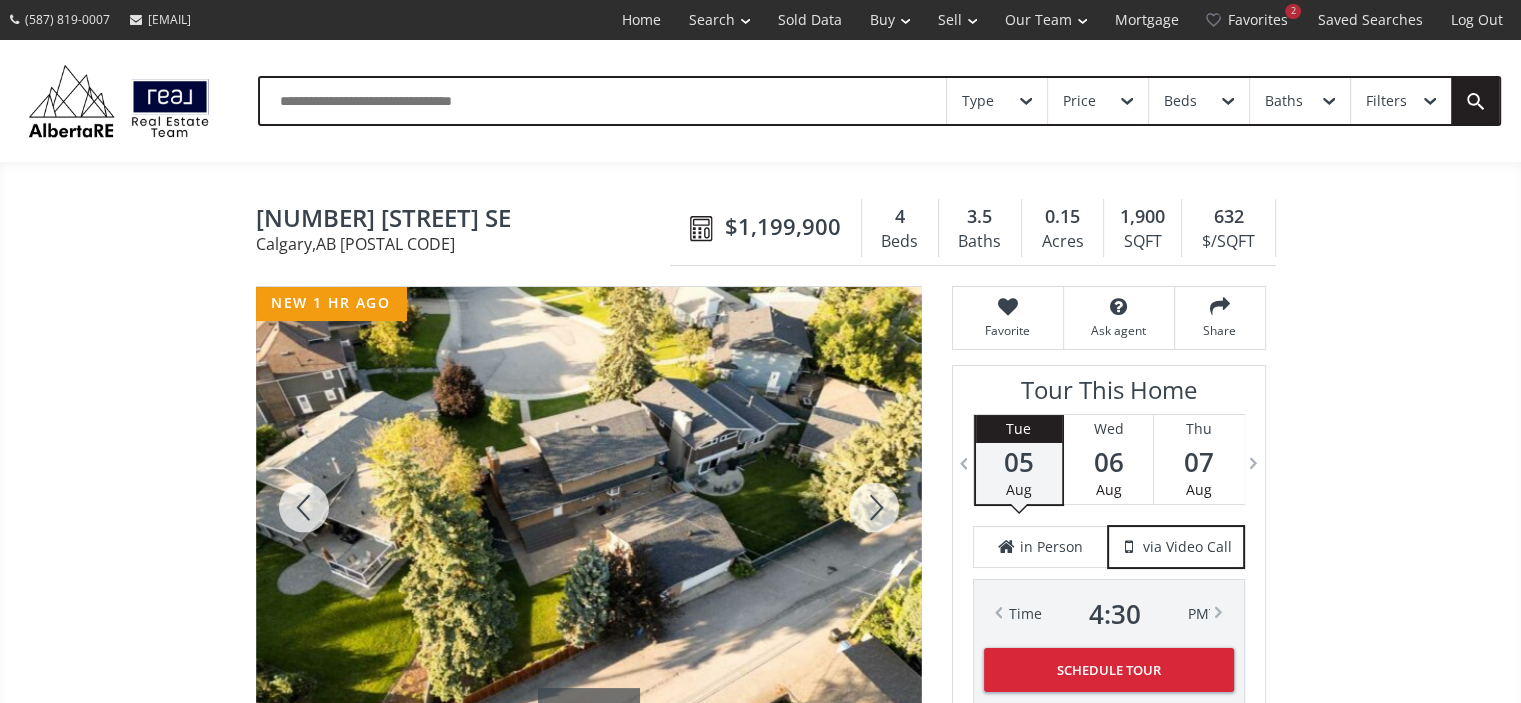 click at bounding box center (874, 507) 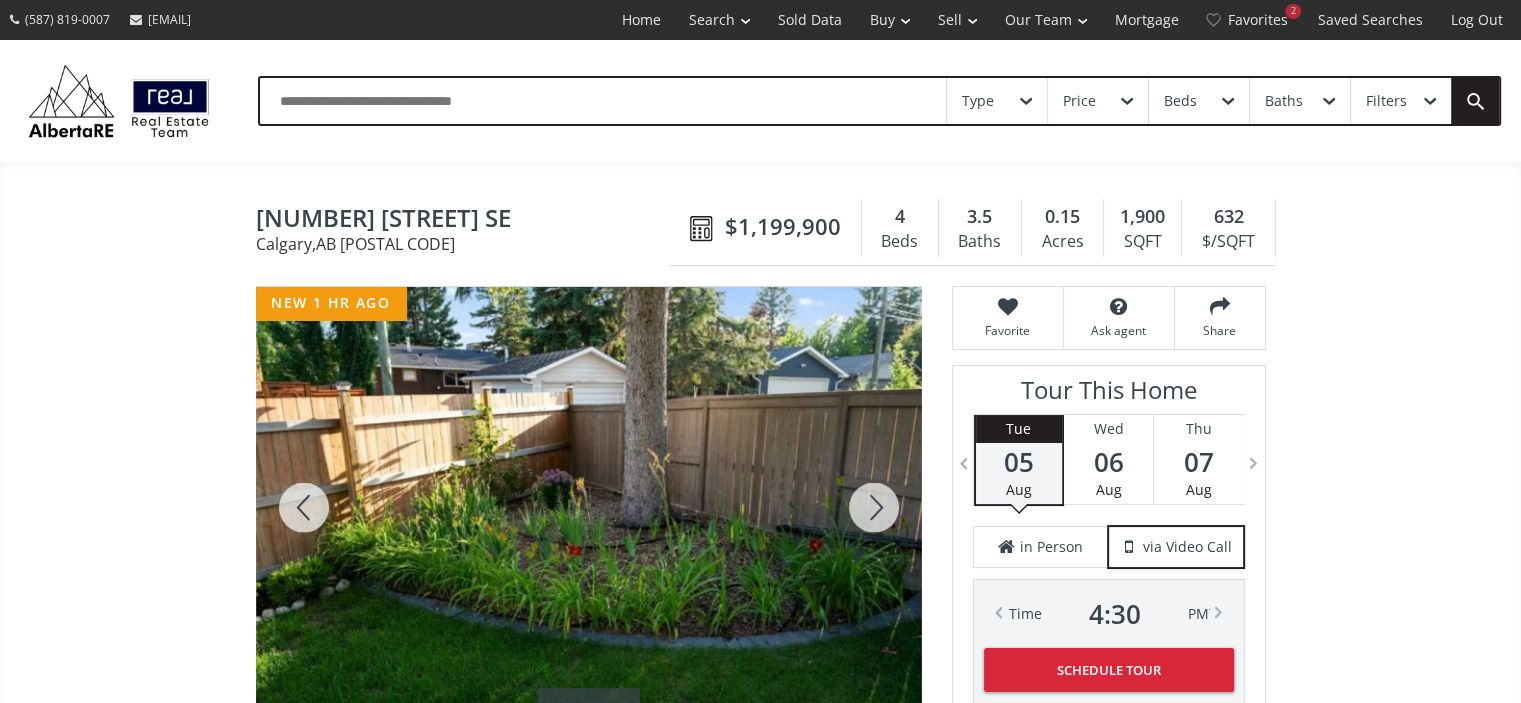 click at bounding box center (874, 507) 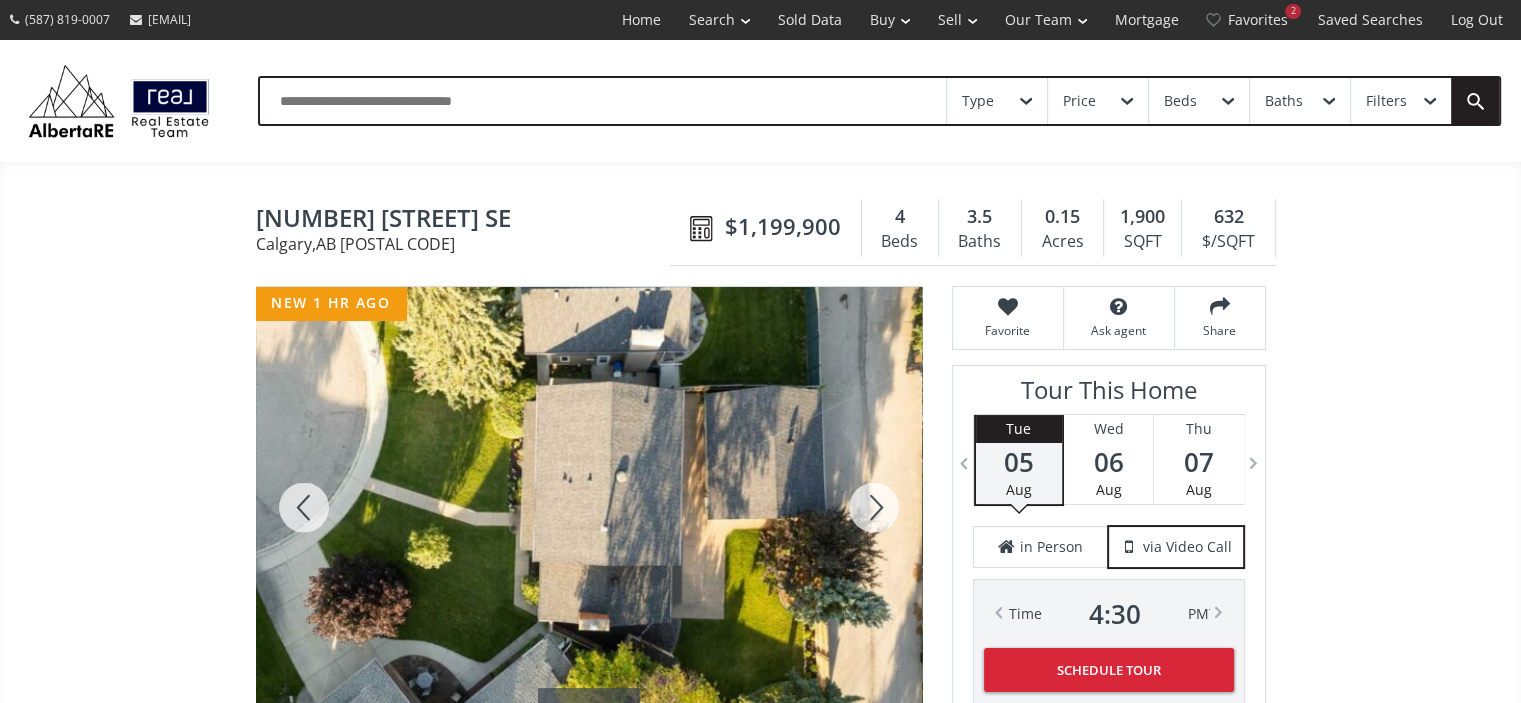click at bounding box center (874, 507) 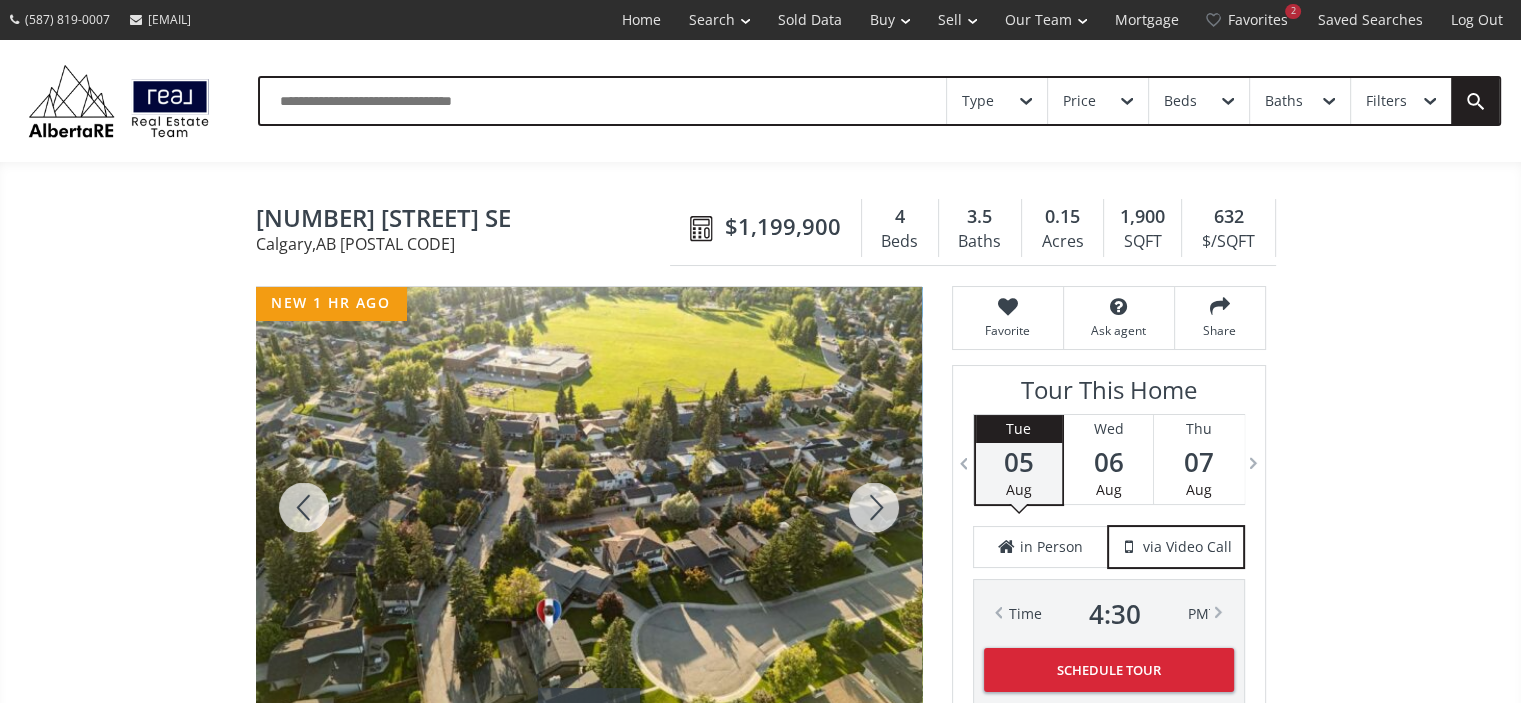 click at bounding box center (874, 507) 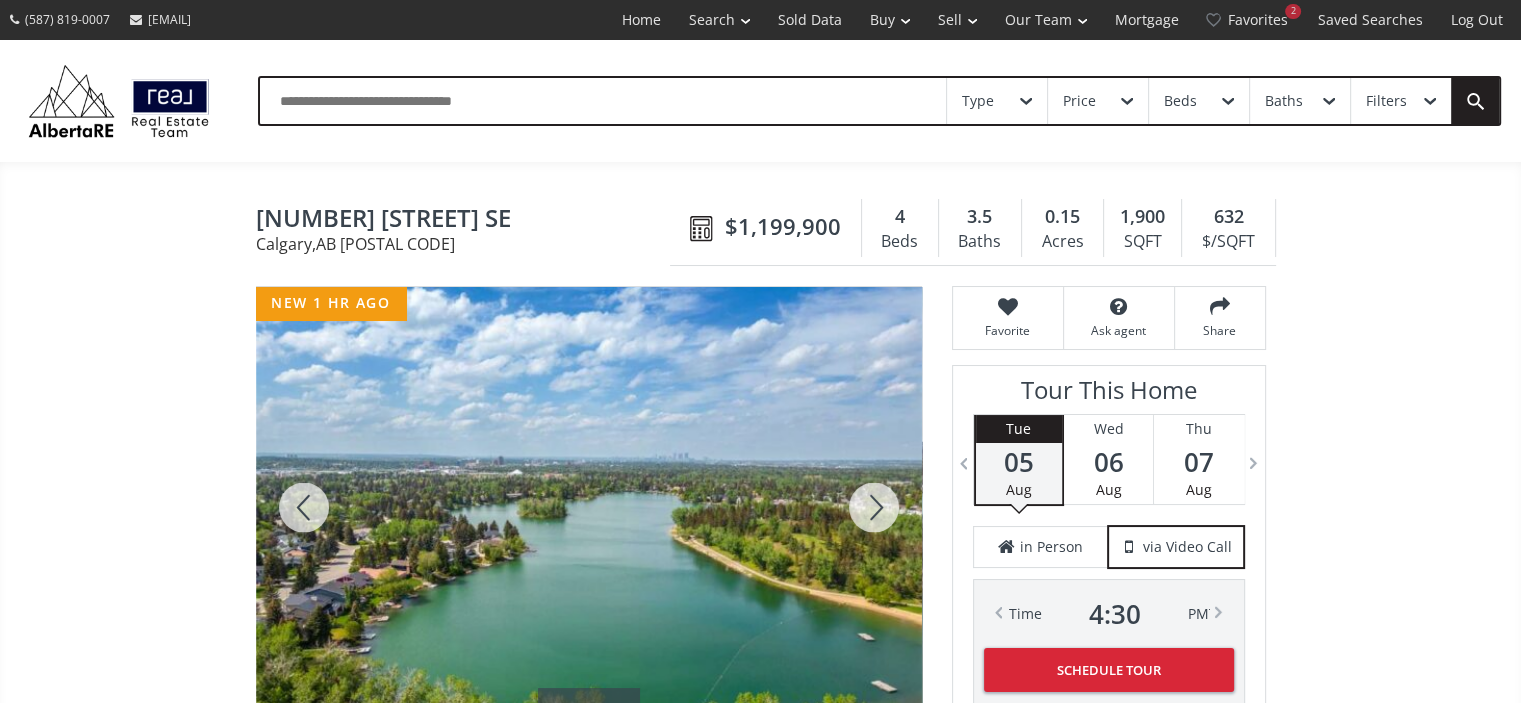 click at bounding box center (874, 507) 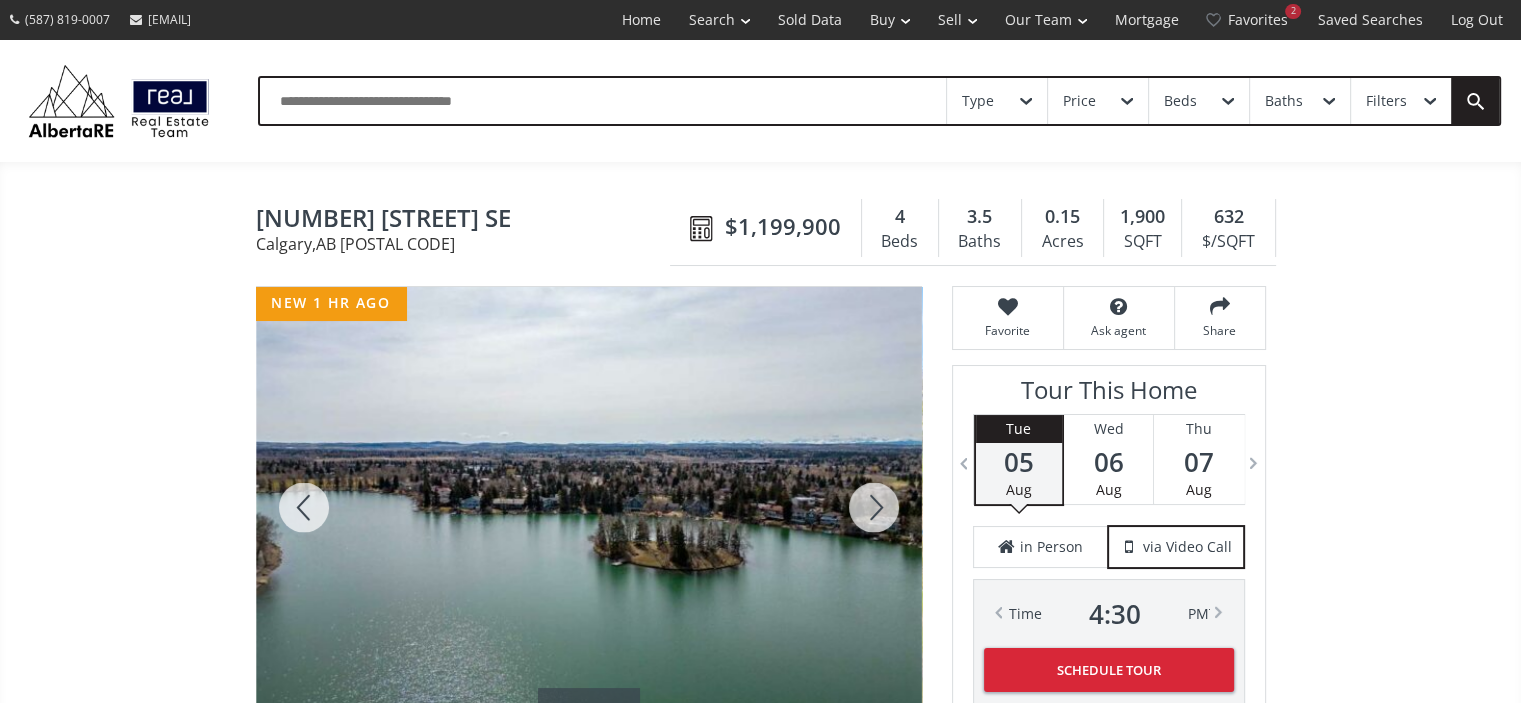 click at bounding box center (874, 507) 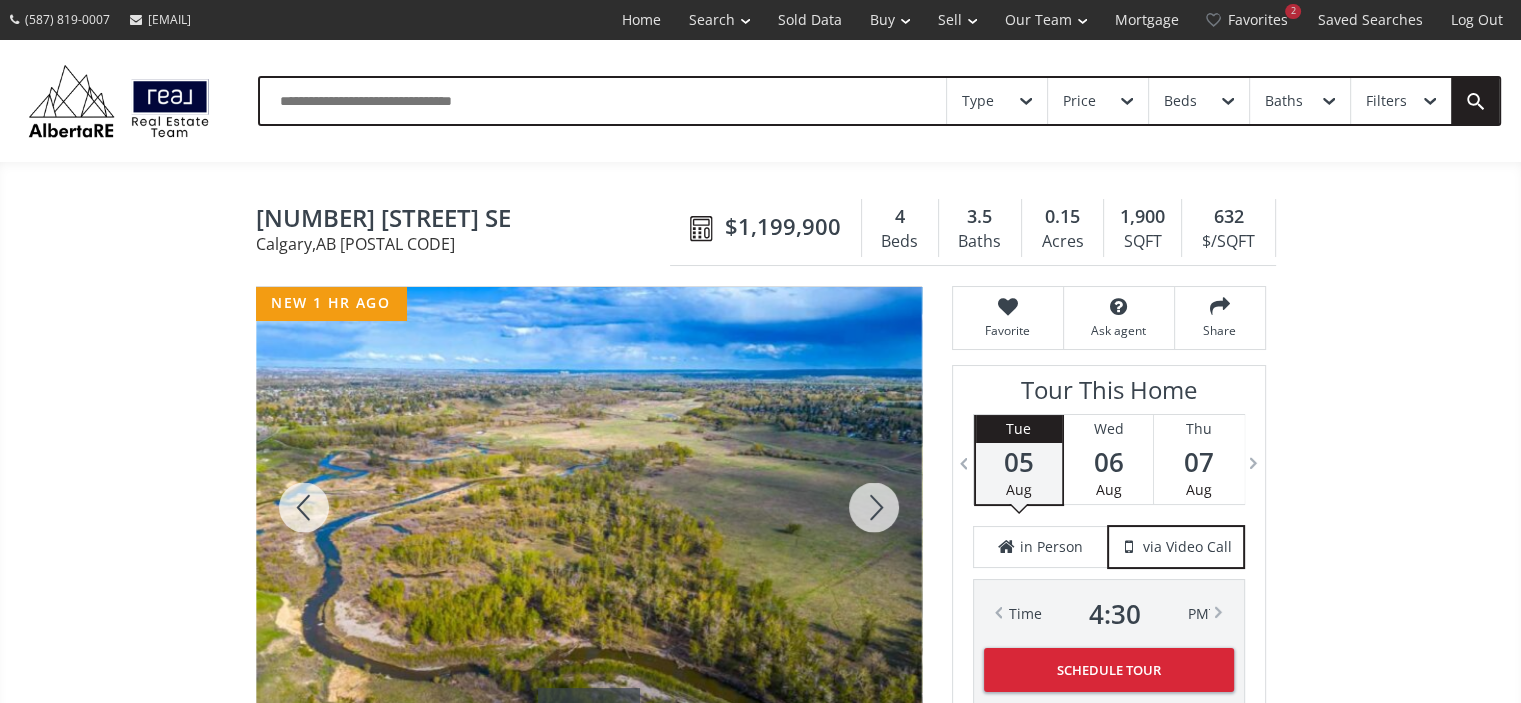click at bounding box center (874, 507) 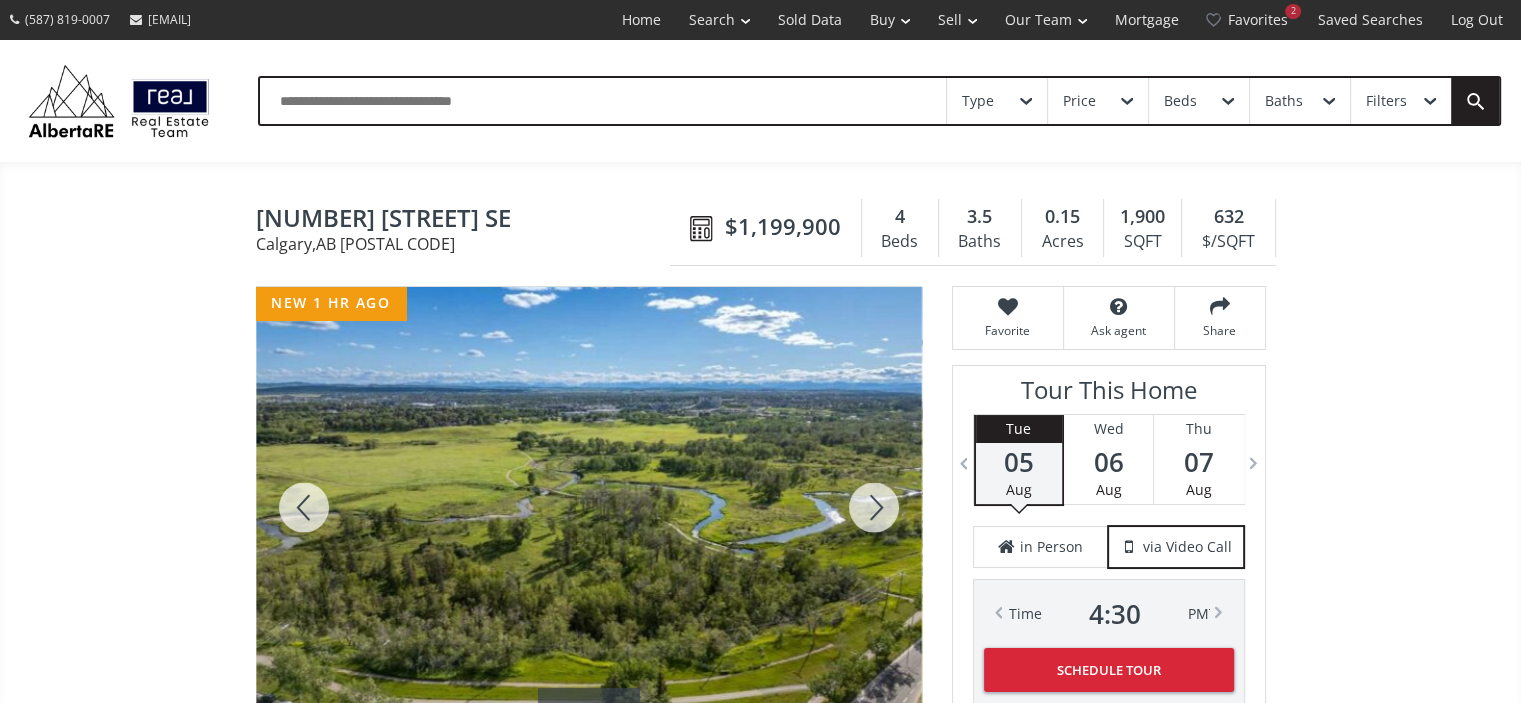 click at bounding box center (874, 507) 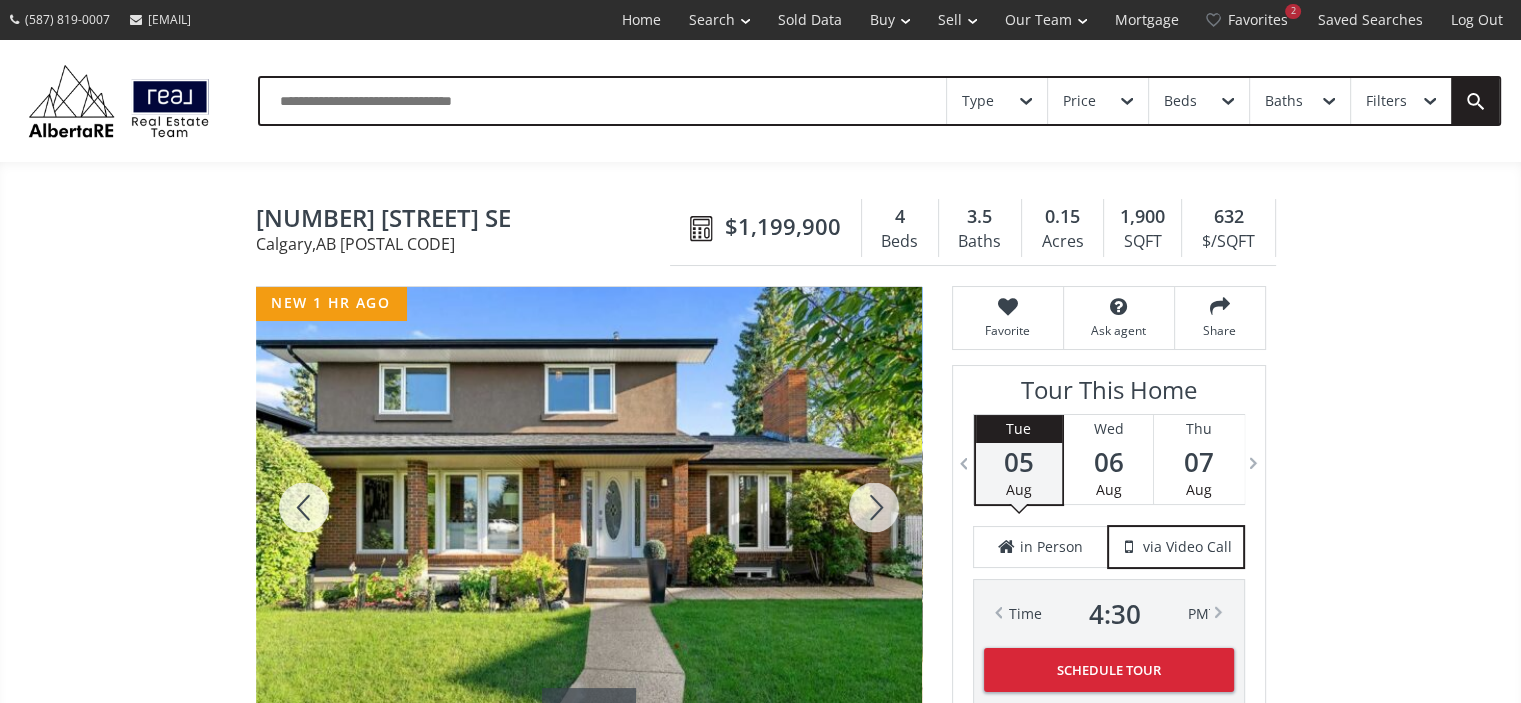 click at bounding box center (874, 507) 